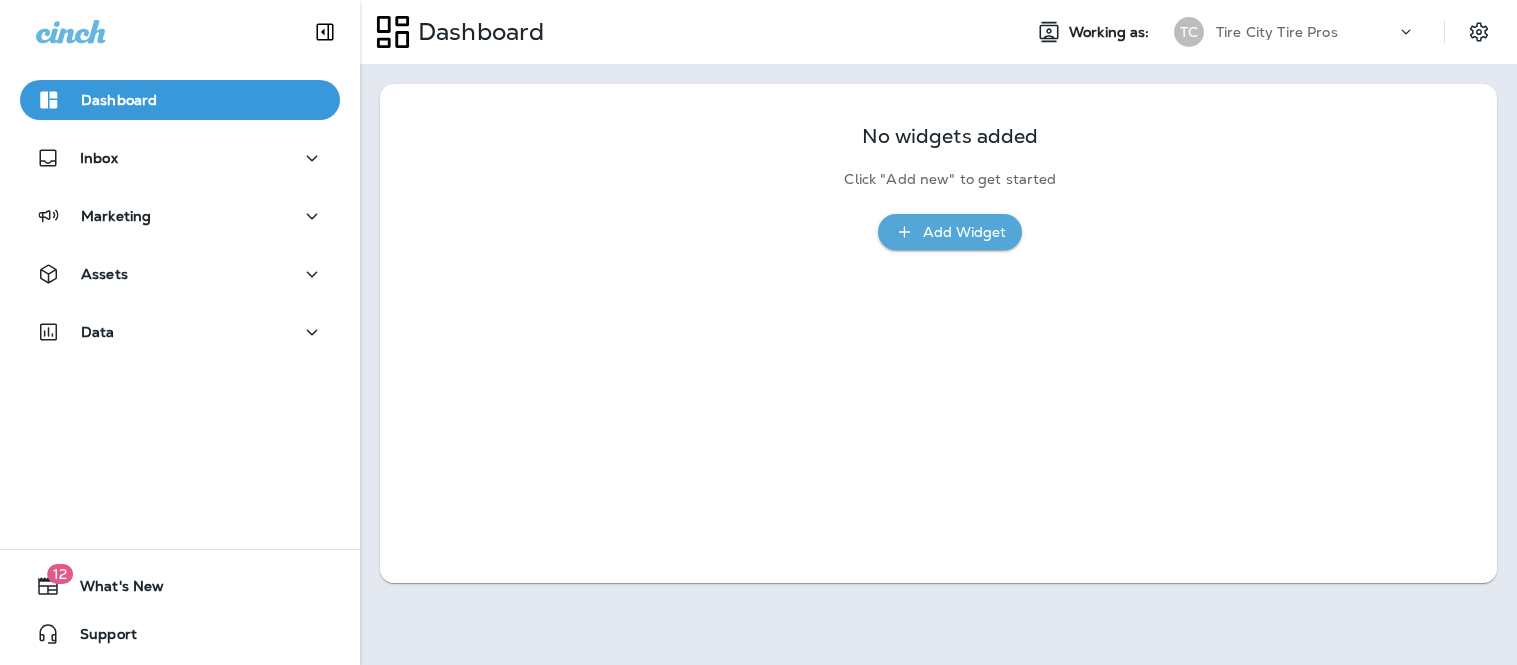 scroll, scrollTop: 0, scrollLeft: 0, axis: both 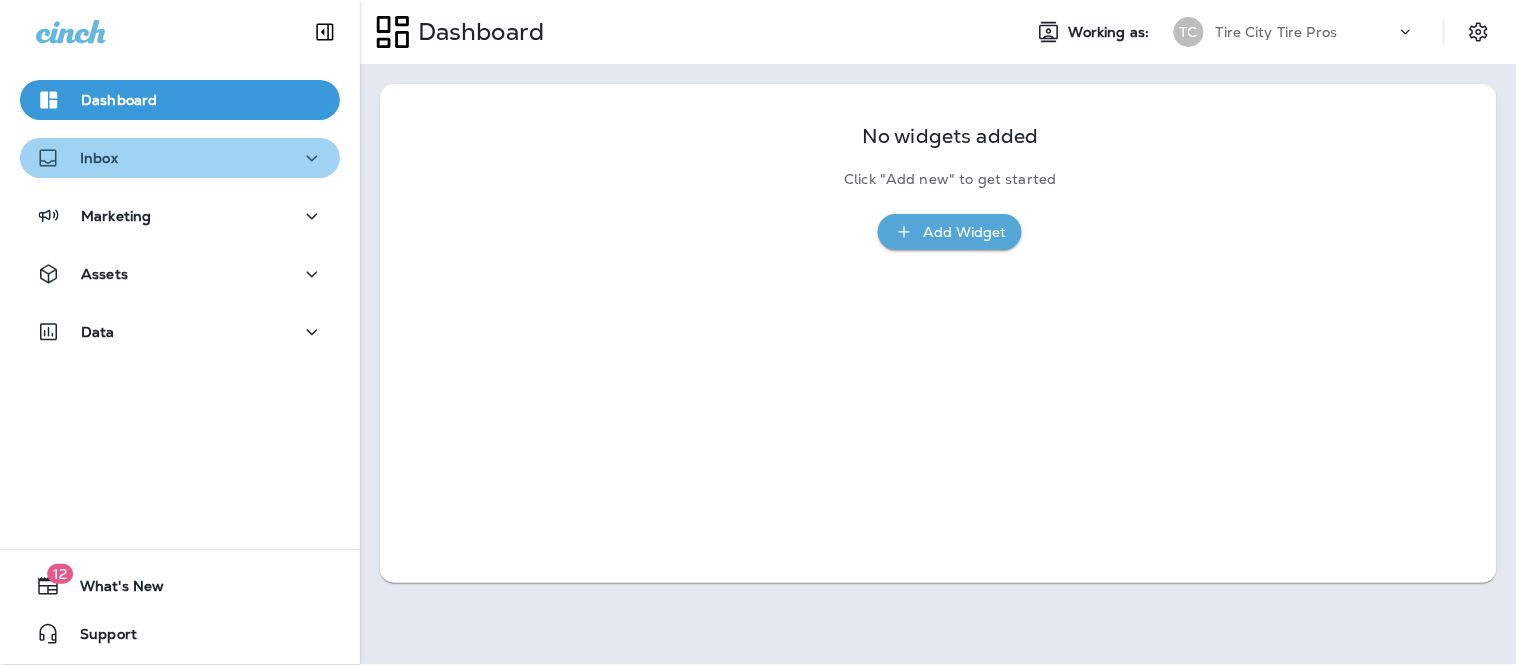 click on "Inbox" at bounding box center [180, 158] 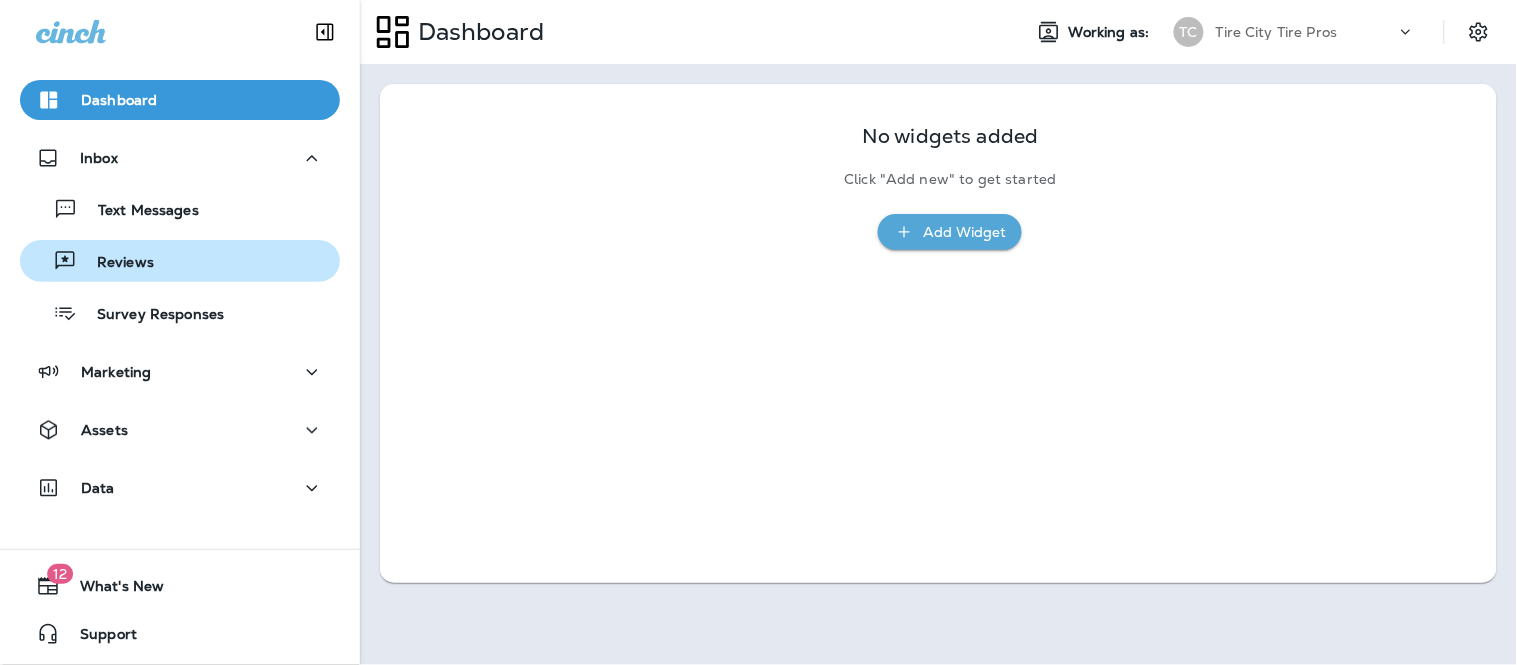 click on "Reviews" at bounding box center [180, 261] 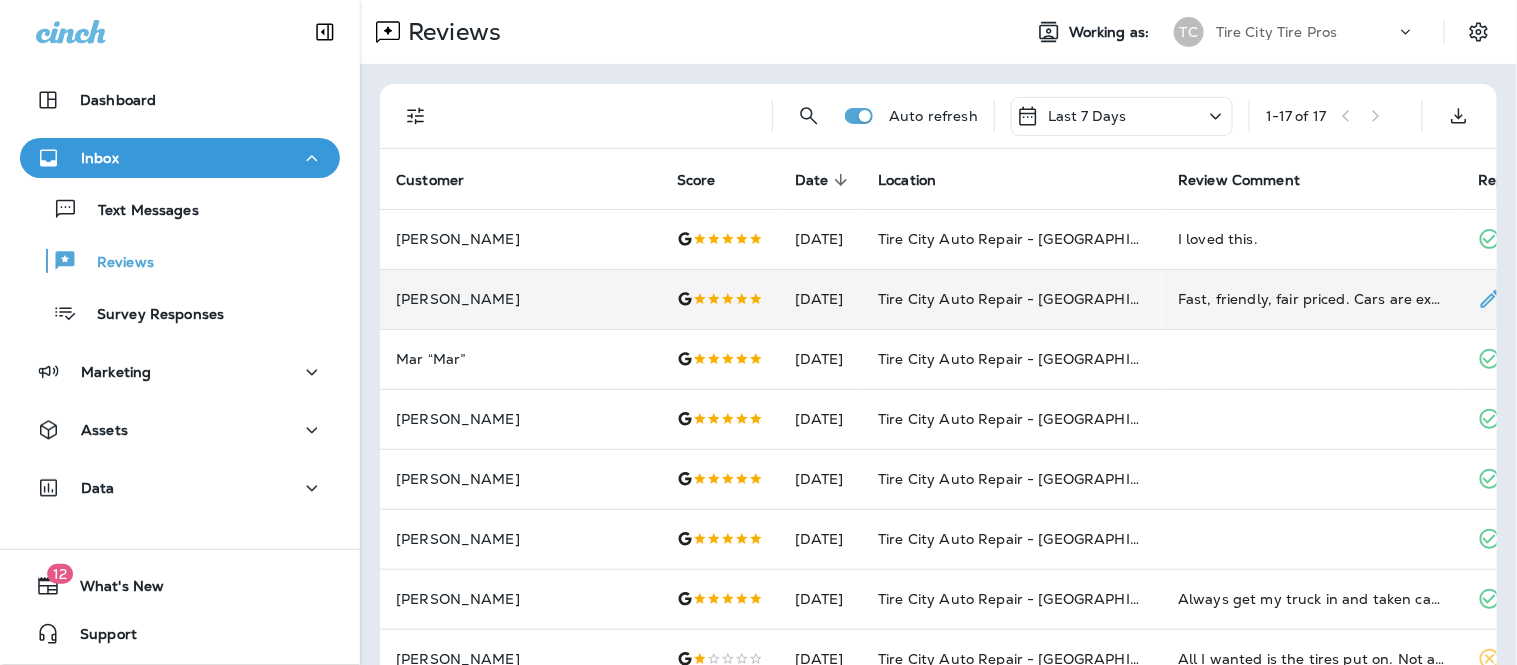 click on "Richard Worth" at bounding box center (520, 299) 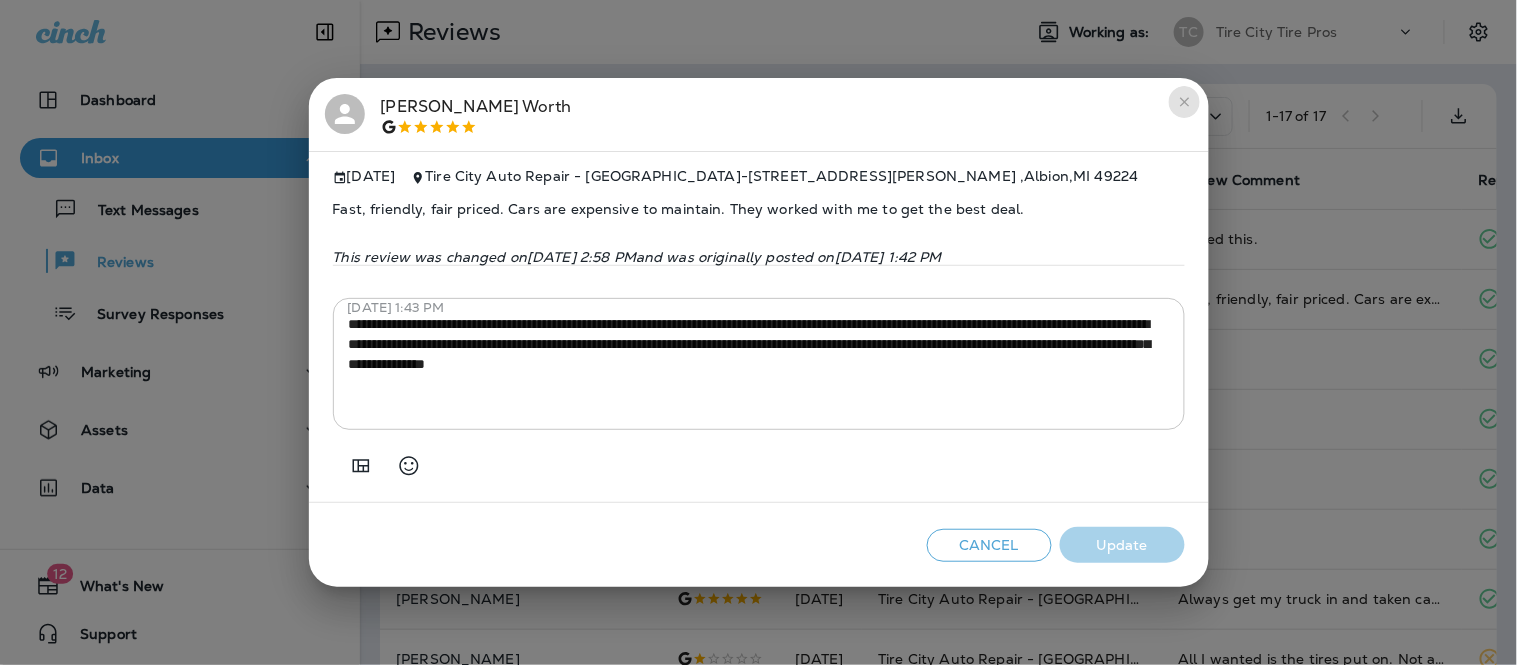 click 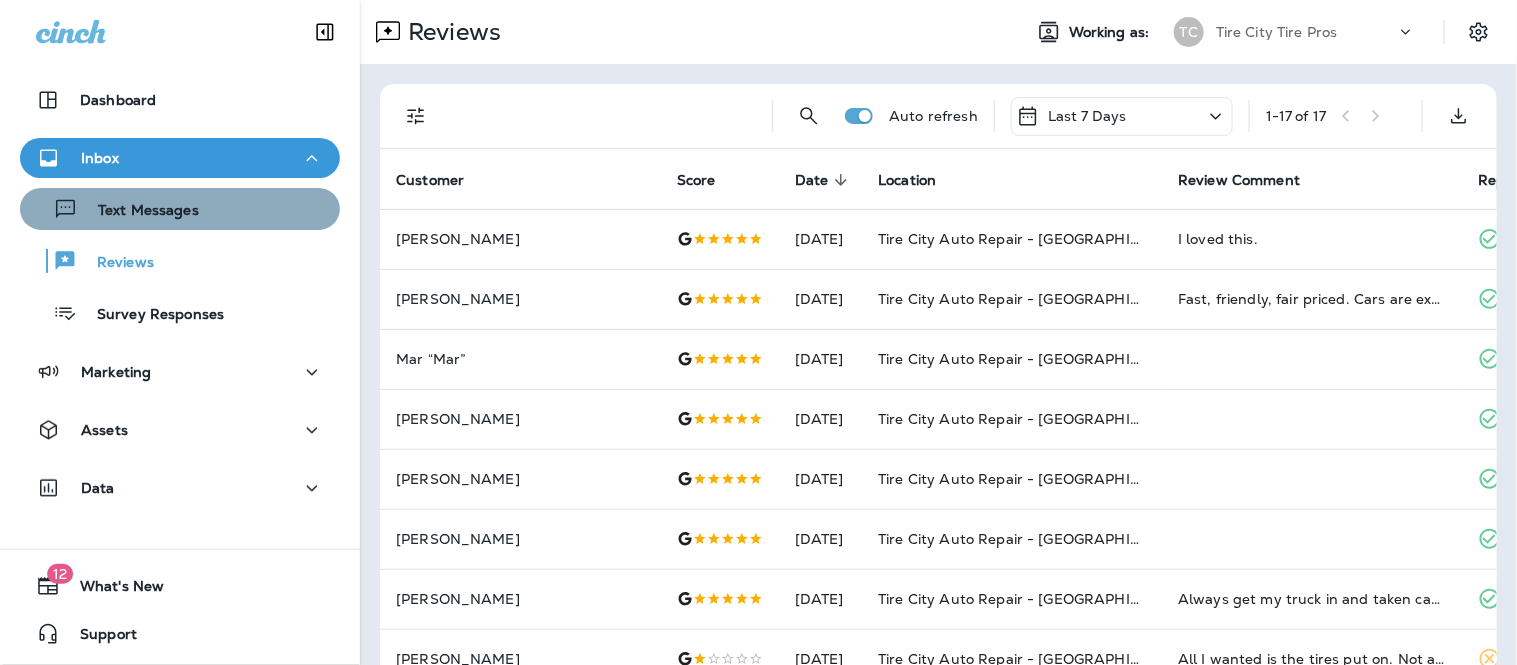 click on "Text Messages" at bounding box center [180, 209] 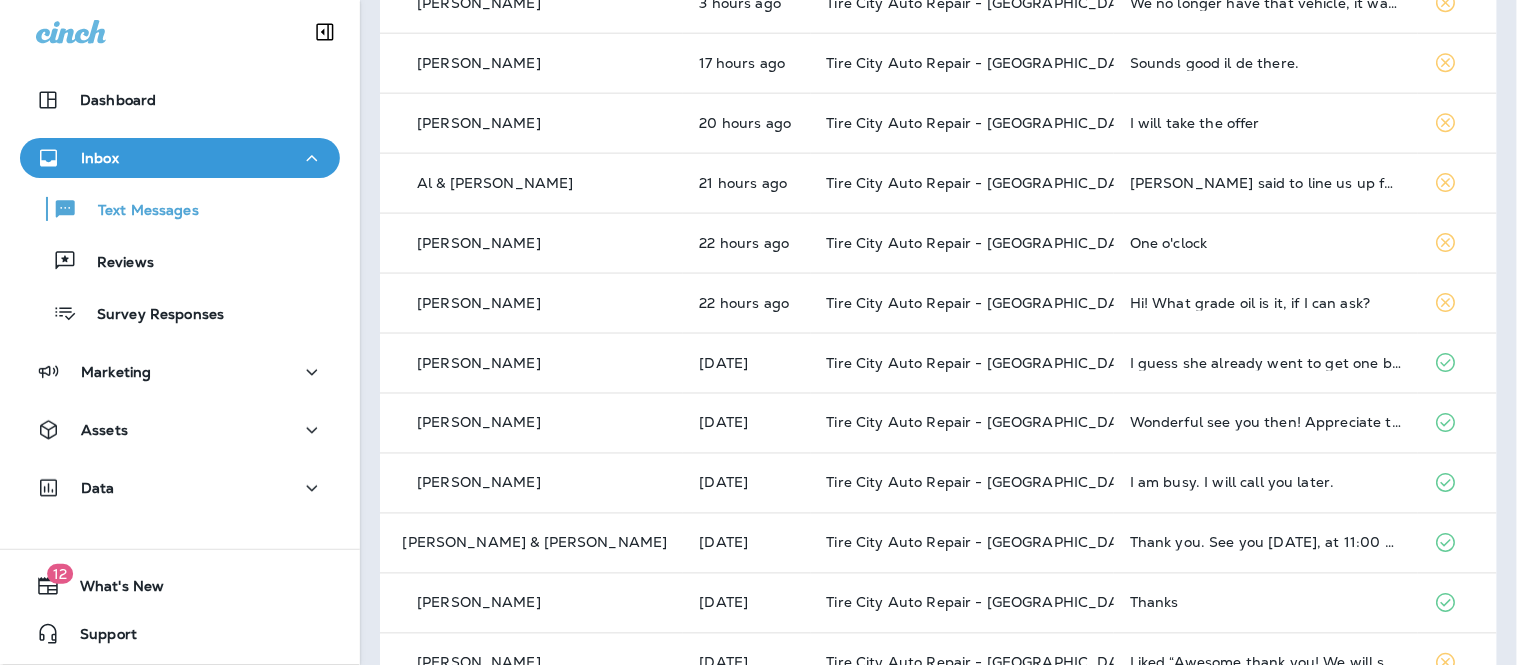 scroll, scrollTop: 602, scrollLeft: 0, axis: vertical 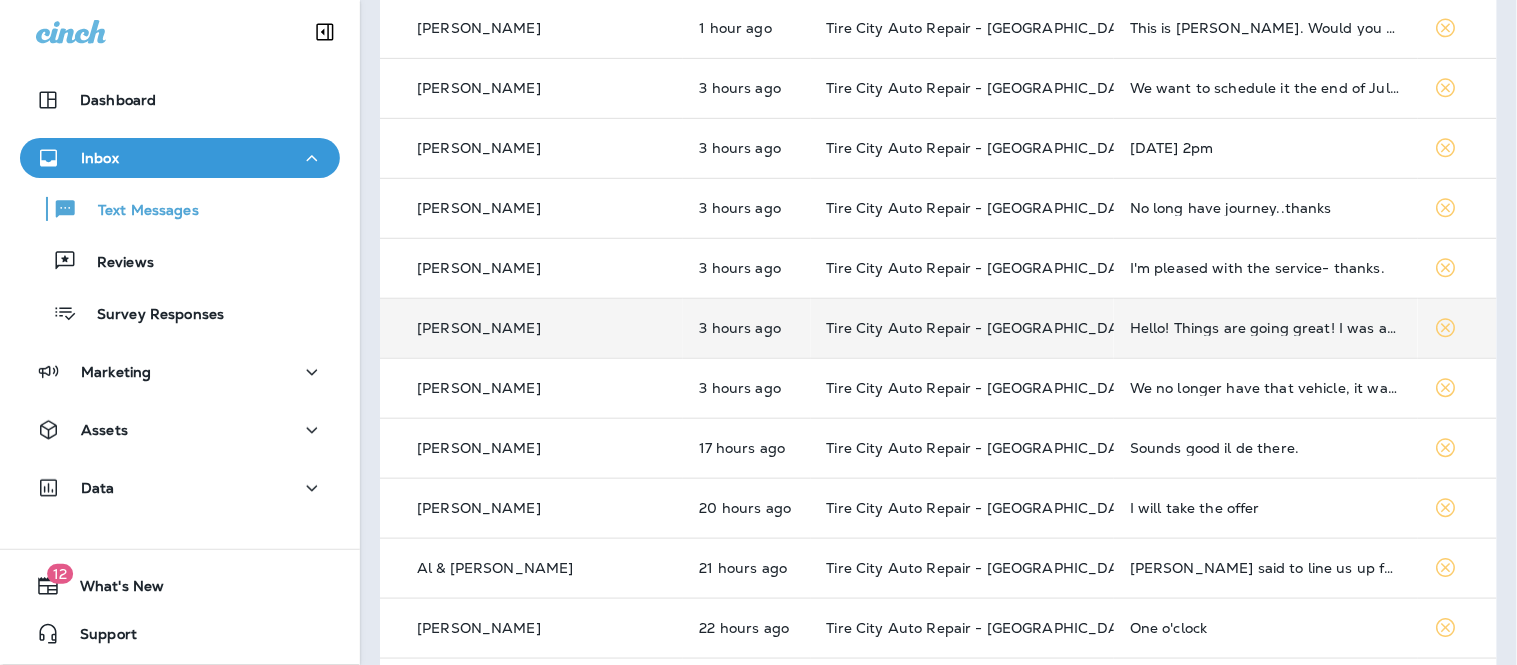click on "Hello! Things are going great! I was able to tell my local repair shop about your recommendation and they got me fixed up. I really appreciate the time you took to make room in your schedule for me when you were booked right for the day! I've followed your Facebook page and have given you positive recommendations to my friends. Thanks again!" at bounding box center (1265, 328) 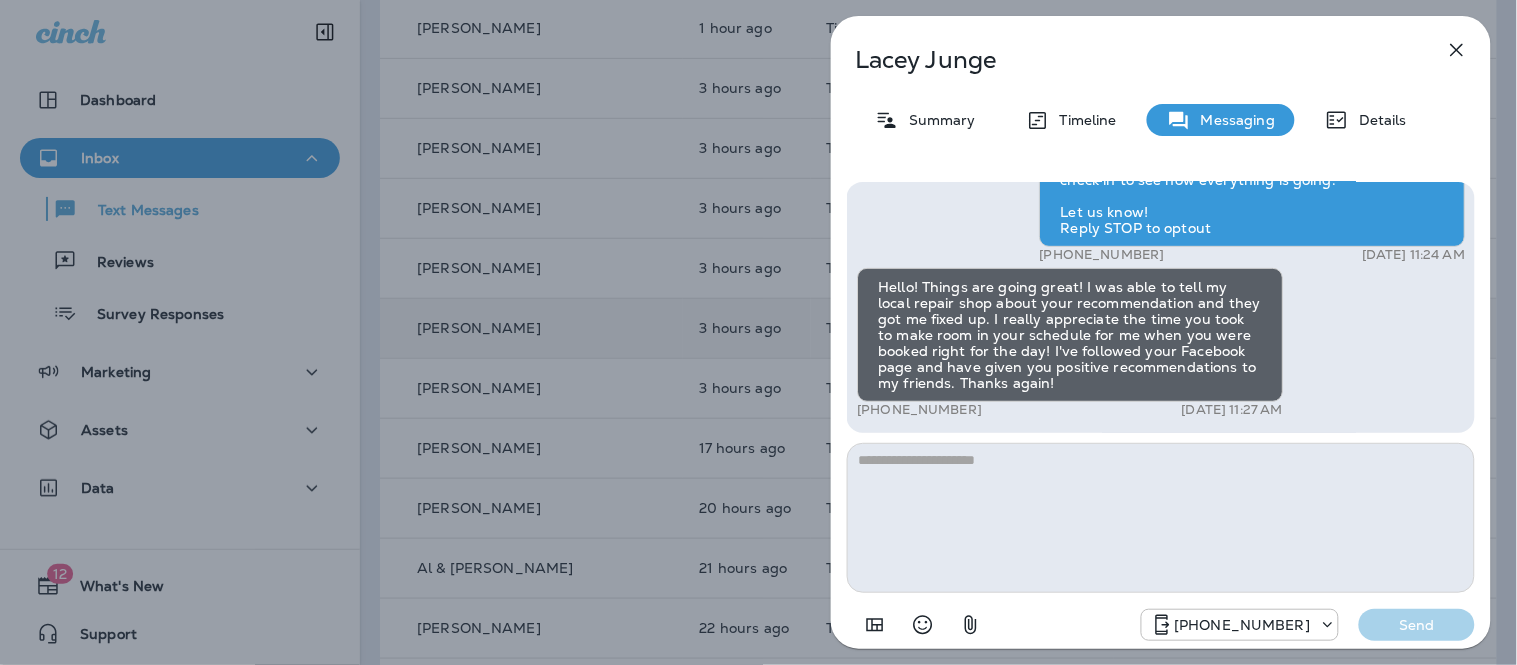 click at bounding box center [1161, 518] 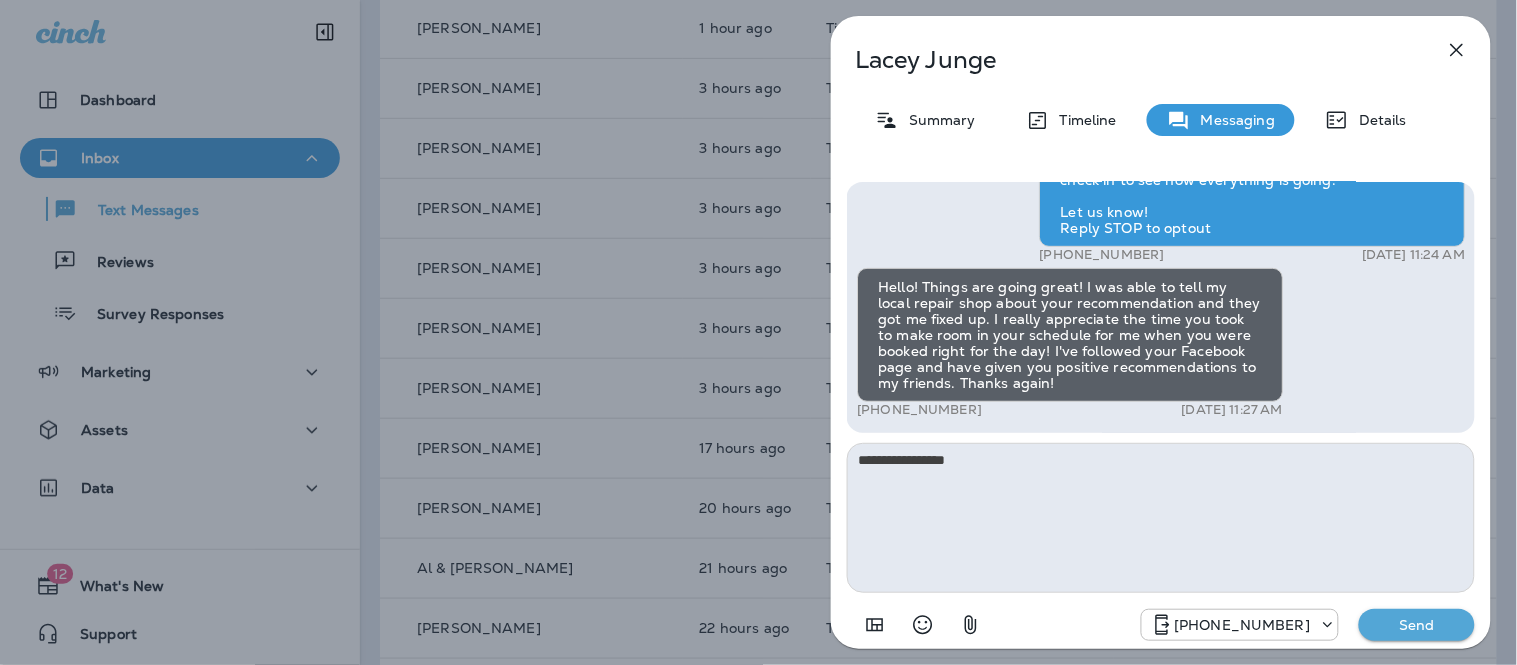 type on "**********" 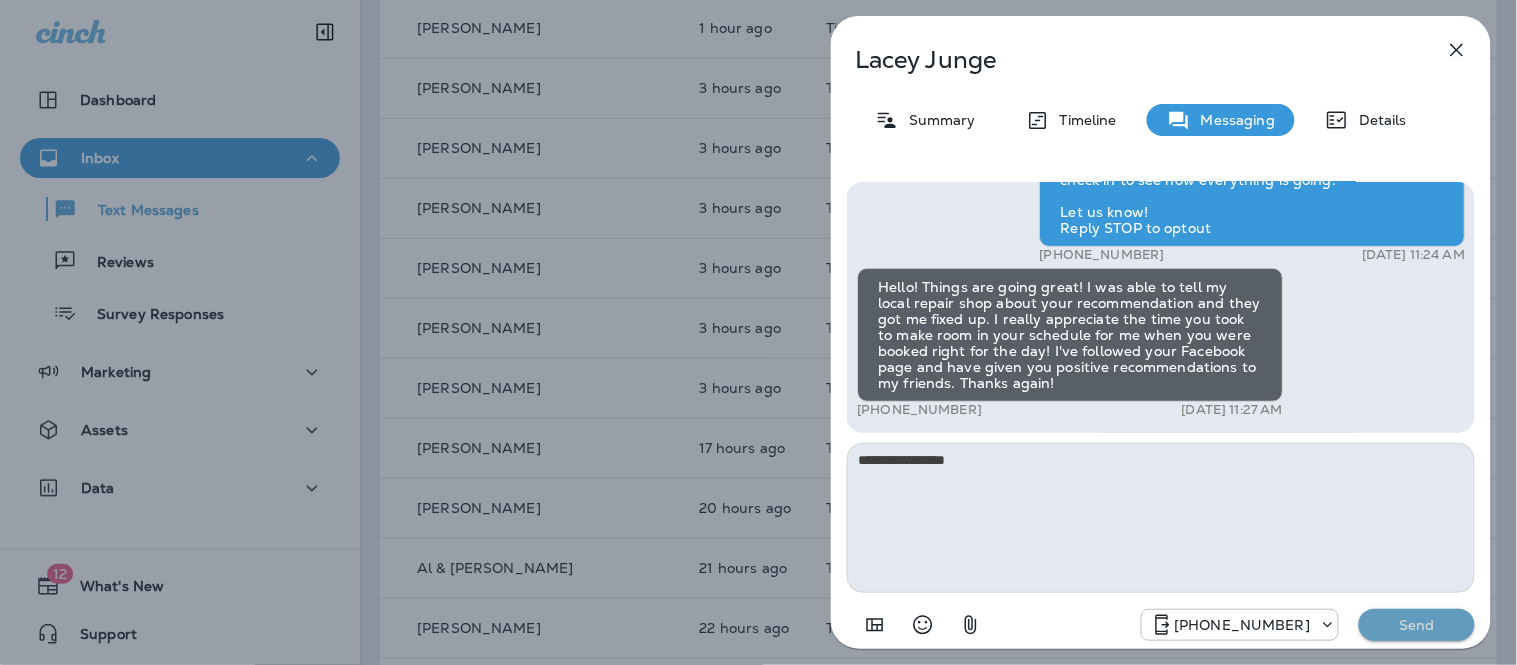 click on "Send" at bounding box center [1417, 625] 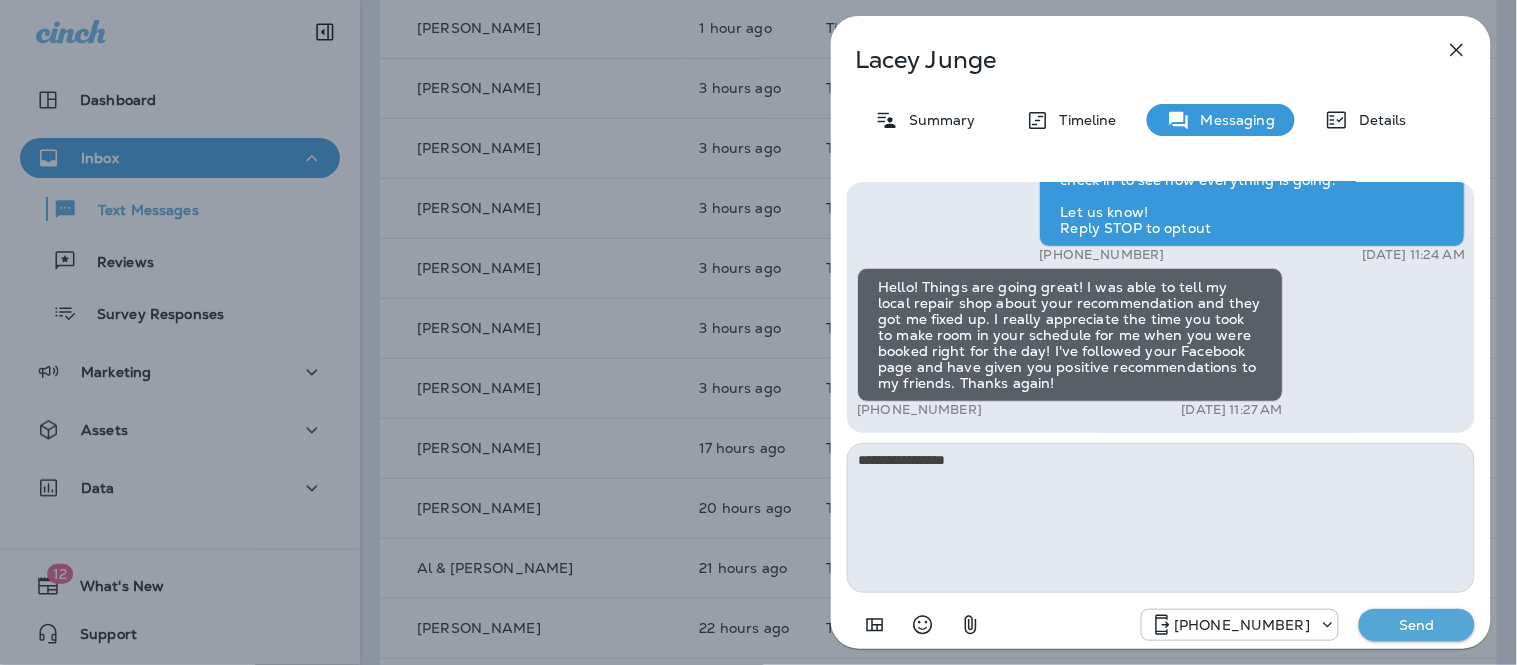 type 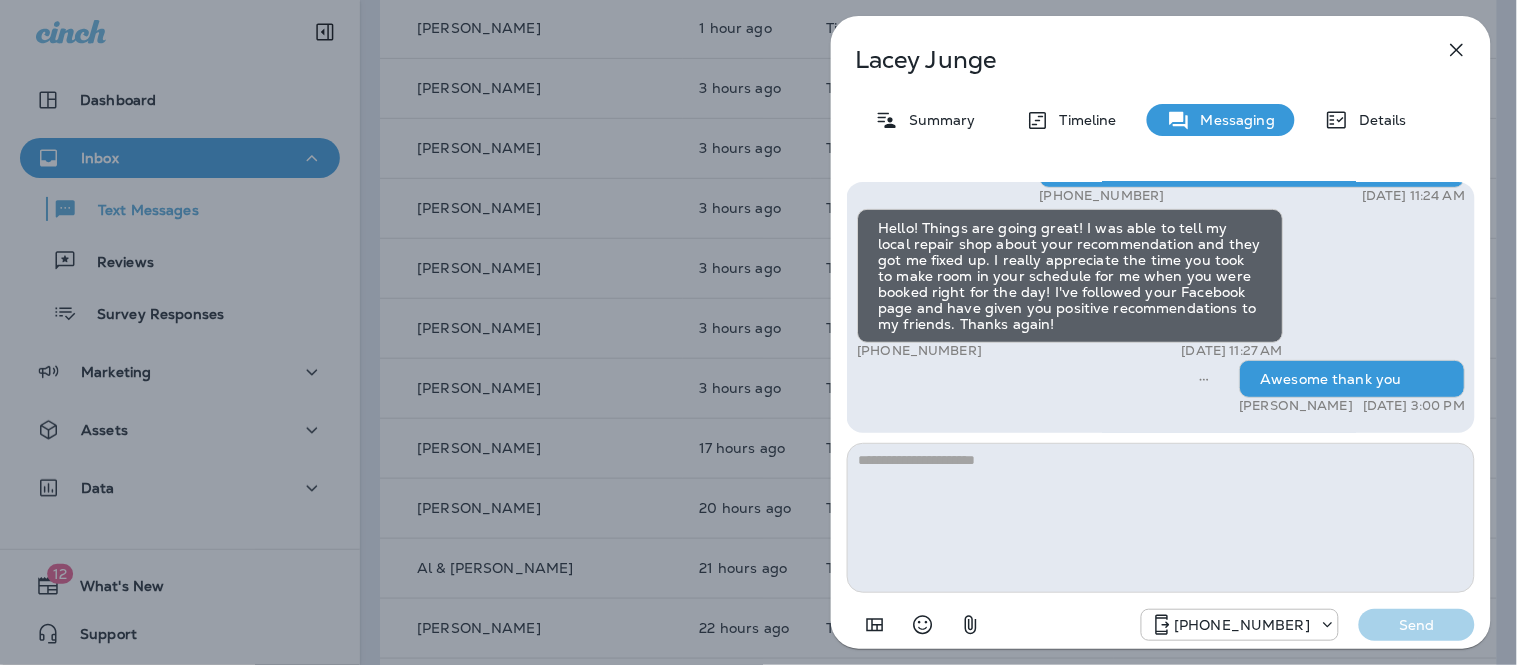 click 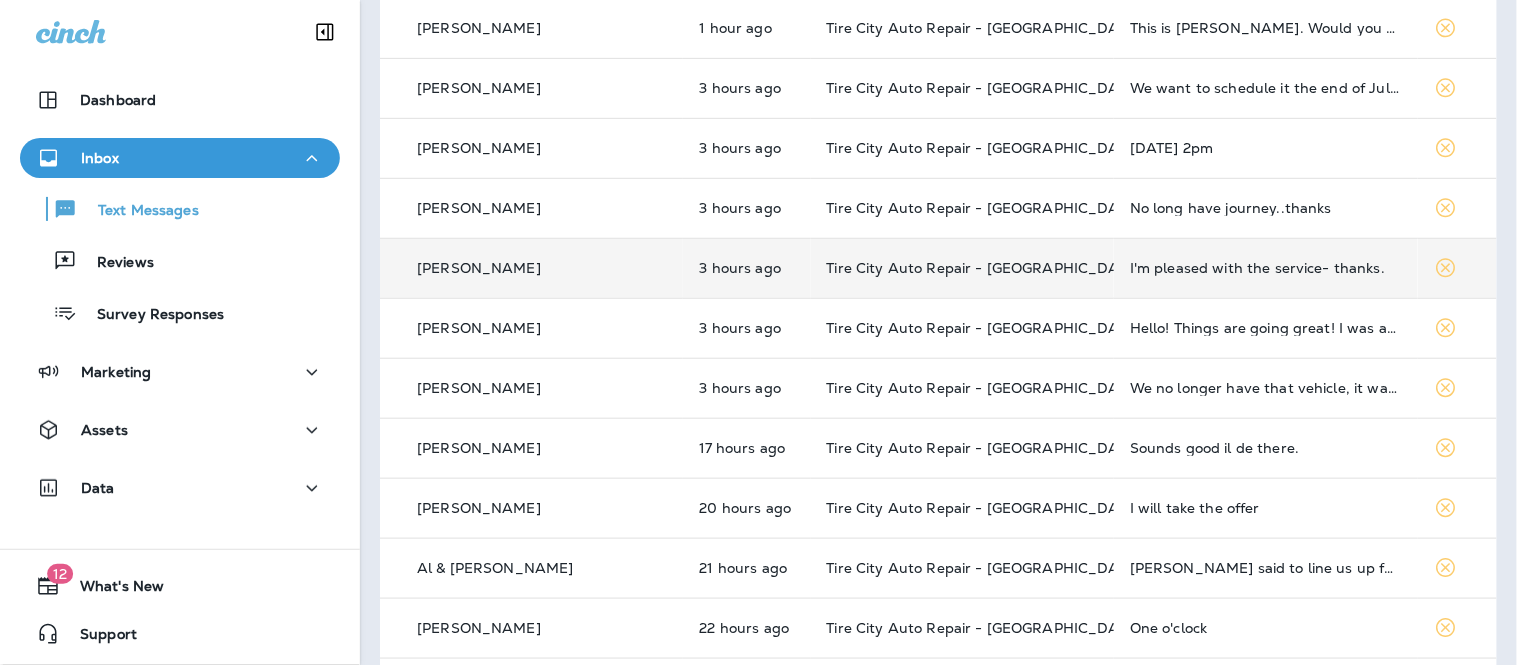 click on "I'm pleased with the service- thanks." at bounding box center (1265, 268) 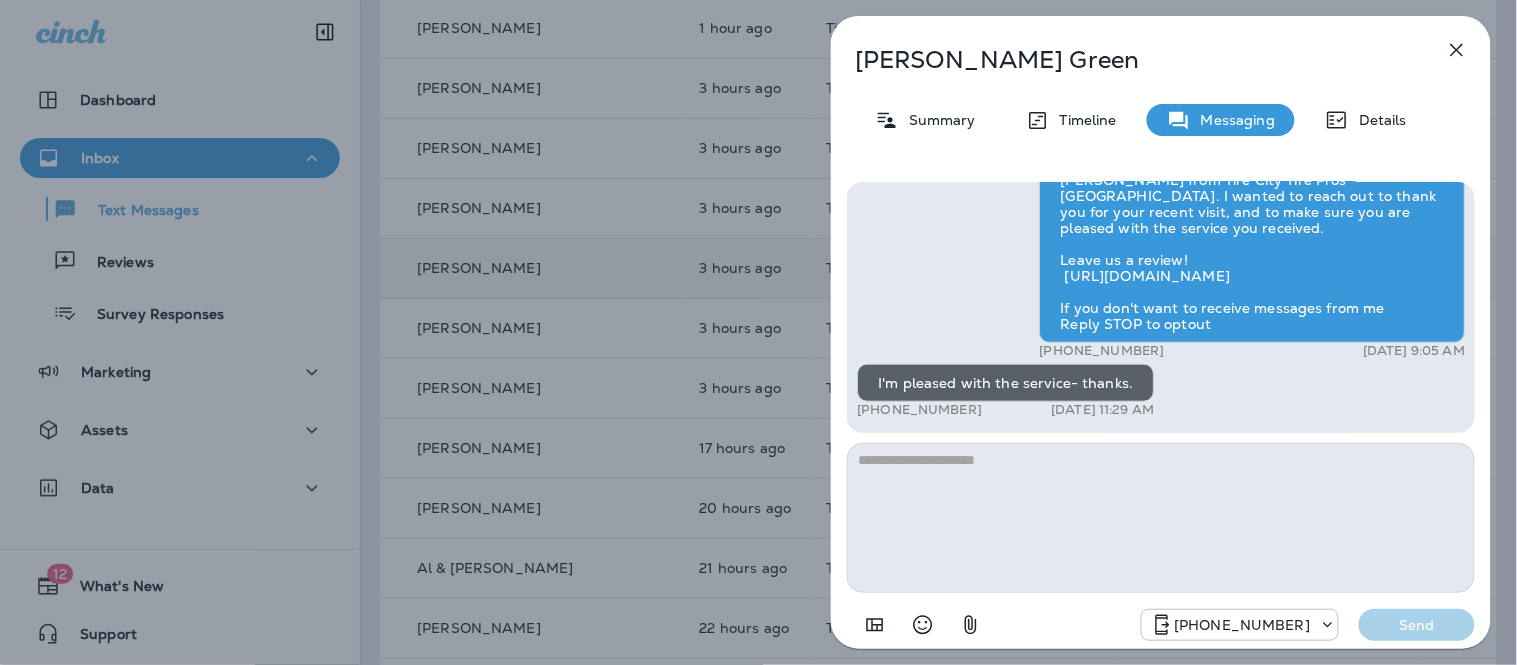 click at bounding box center (1161, 518) 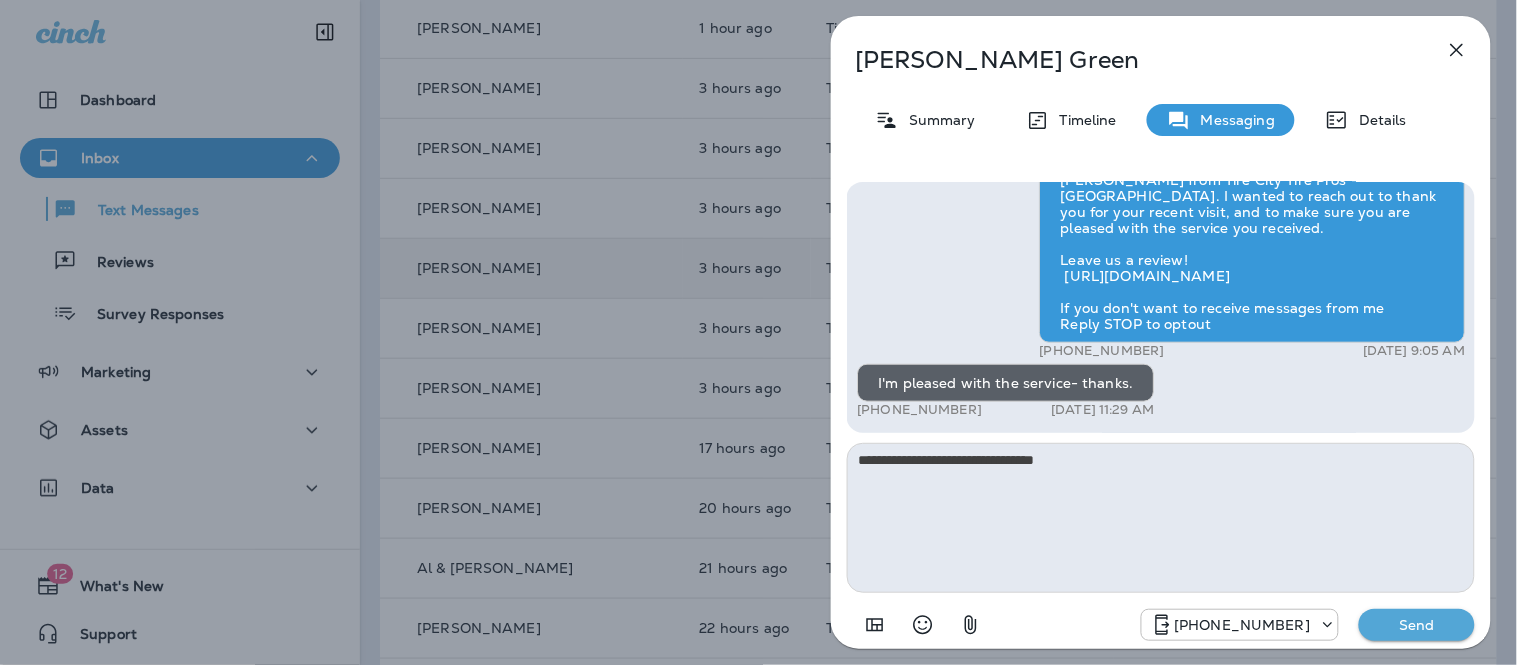 type on "**********" 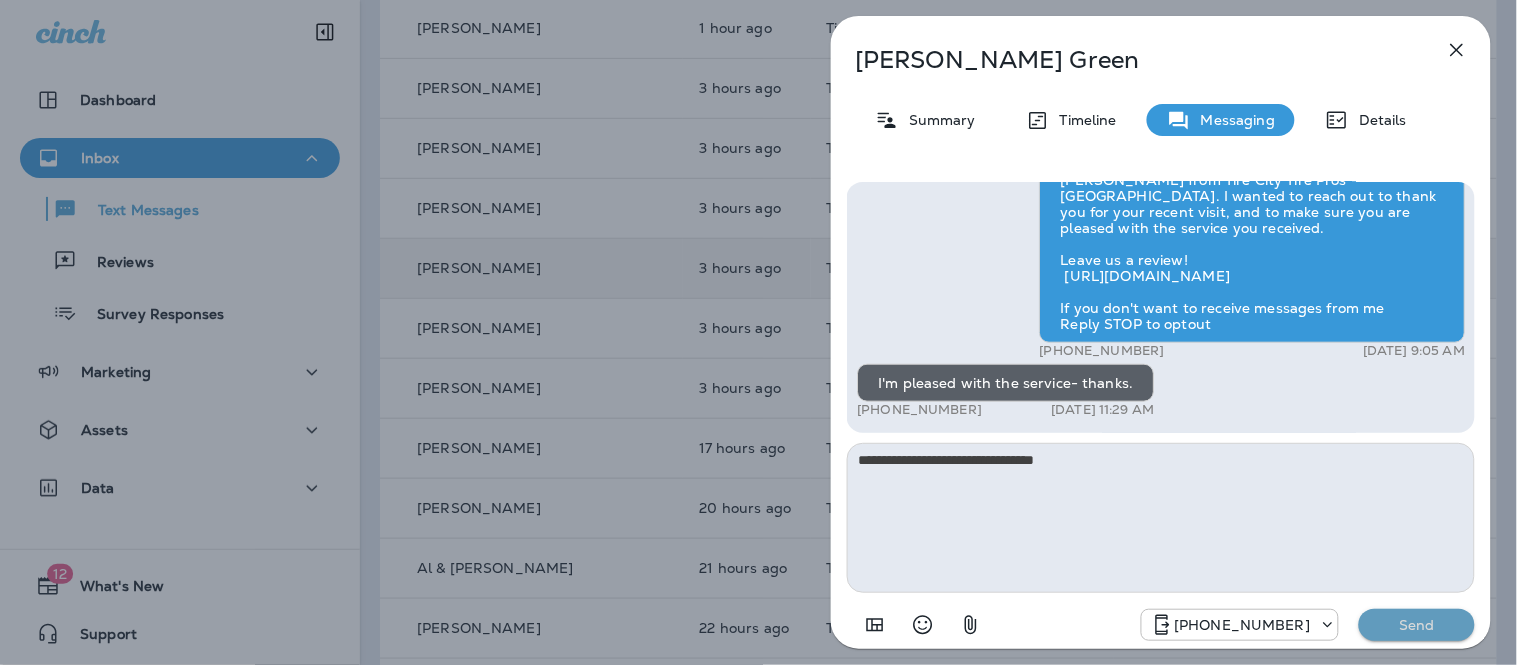 click on "Send" at bounding box center [1417, 625] 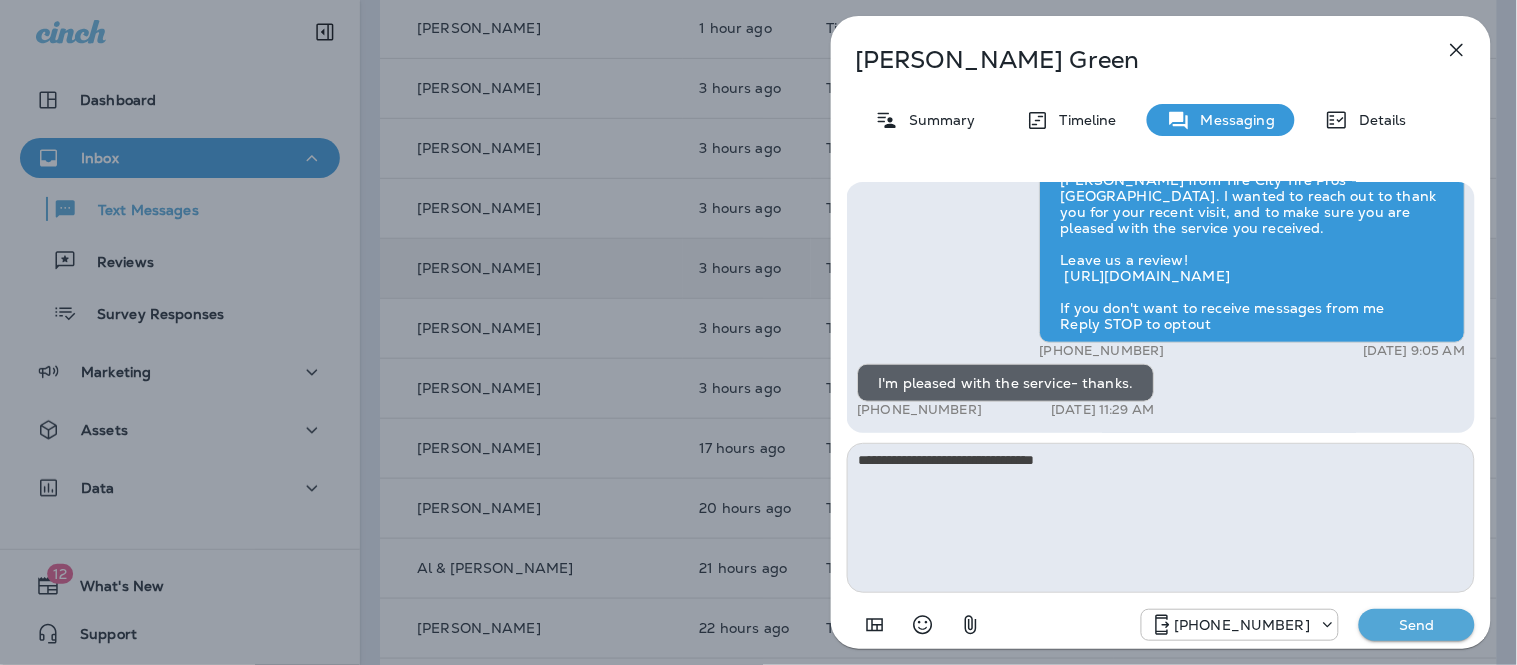 type 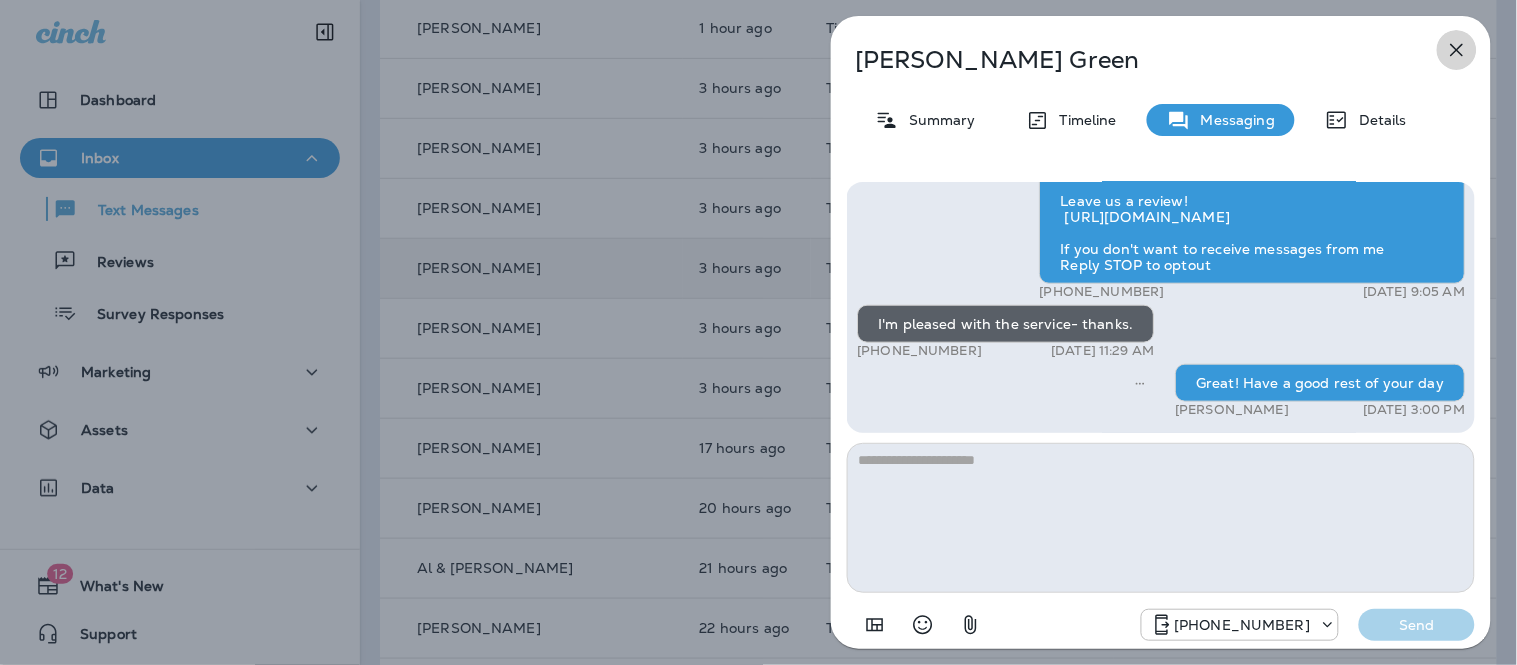 click at bounding box center [1457, 50] 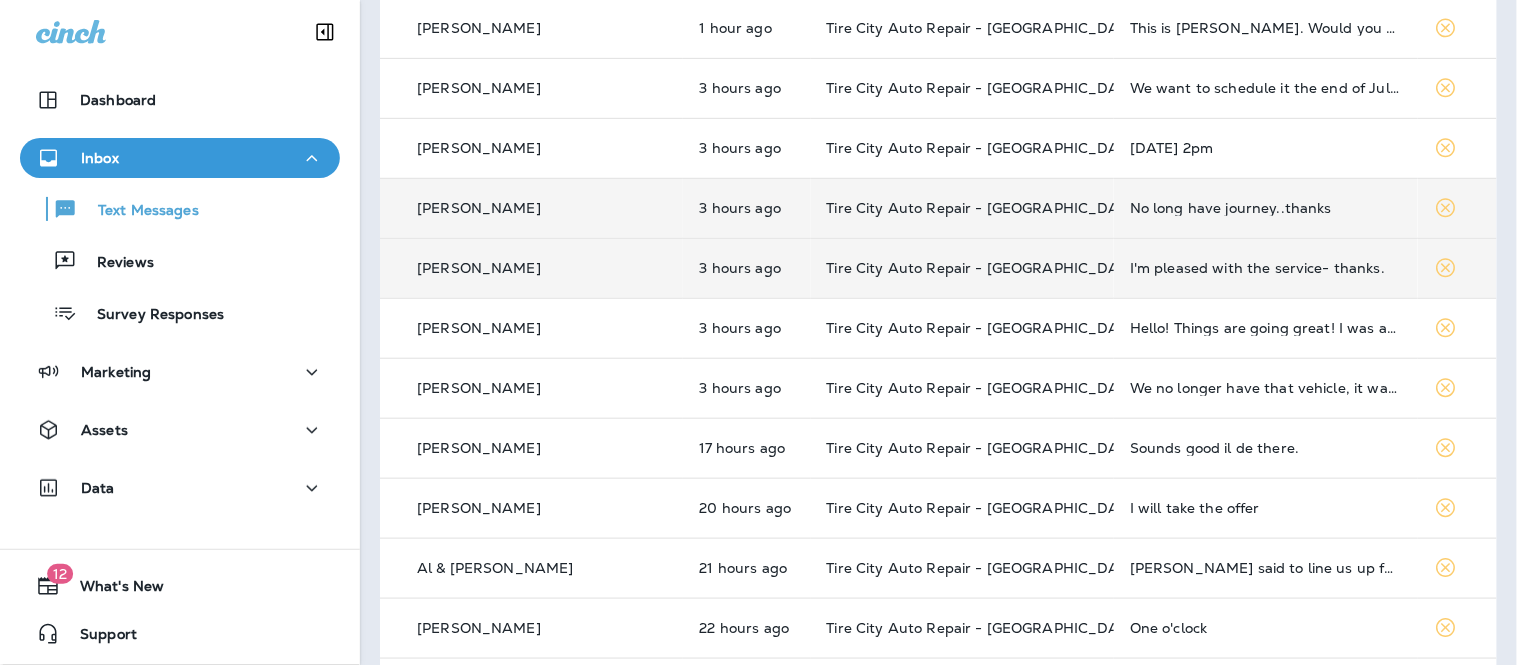 click on "No long have journey..thanks" at bounding box center (1265, 208) 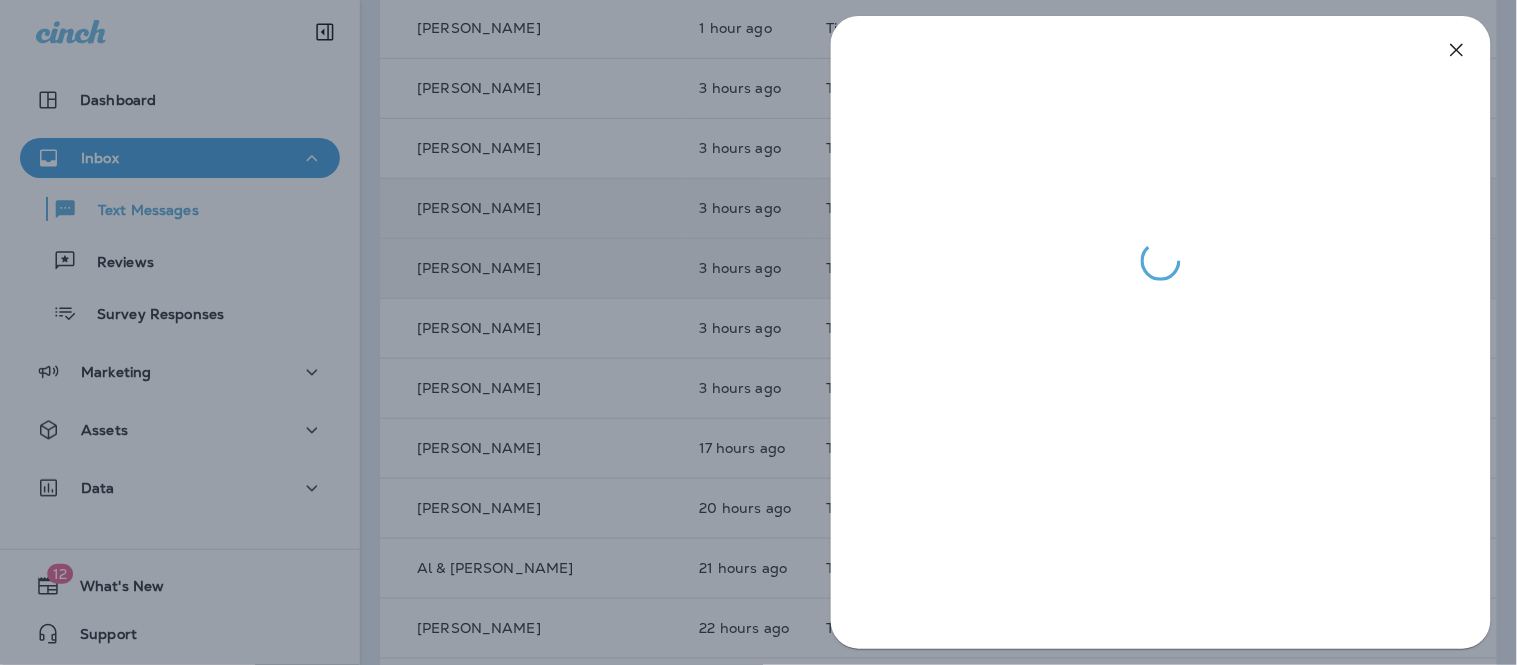 click at bounding box center (1161, 332) 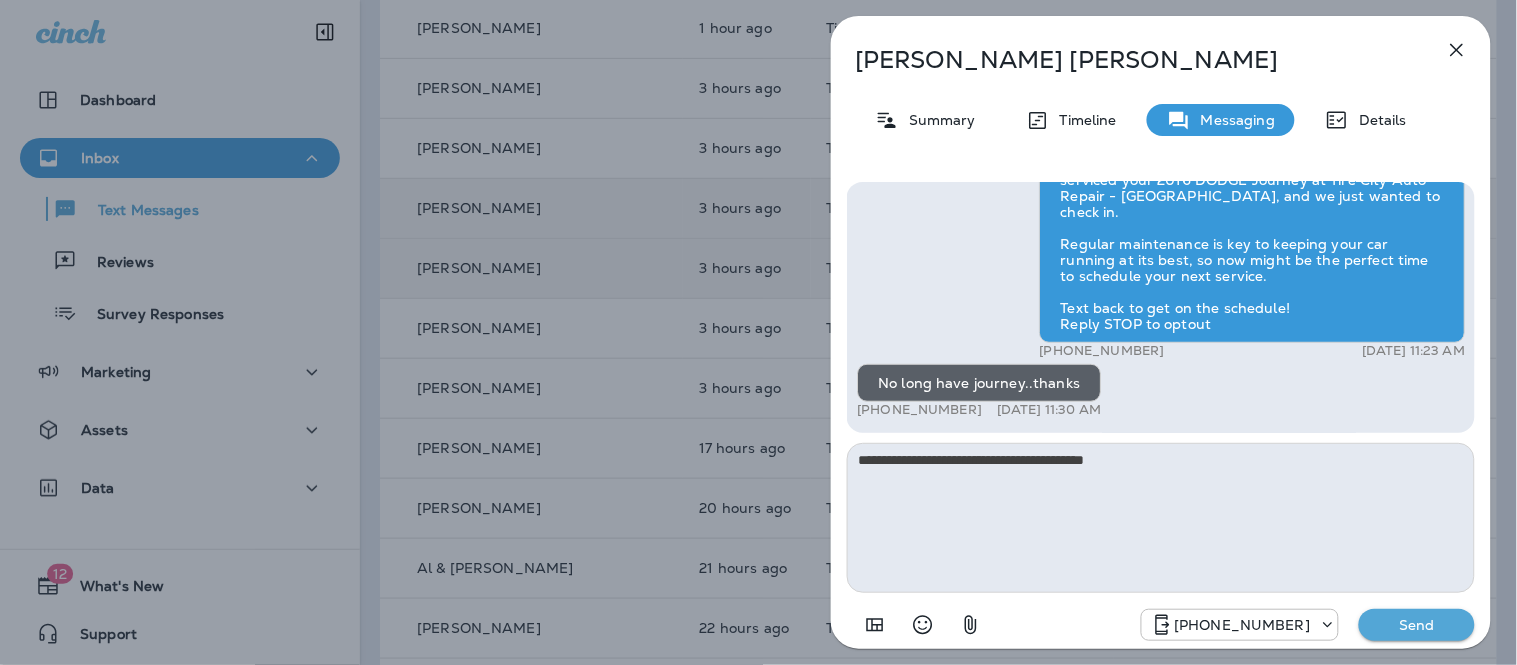 click on "**********" at bounding box center [1161, 518] 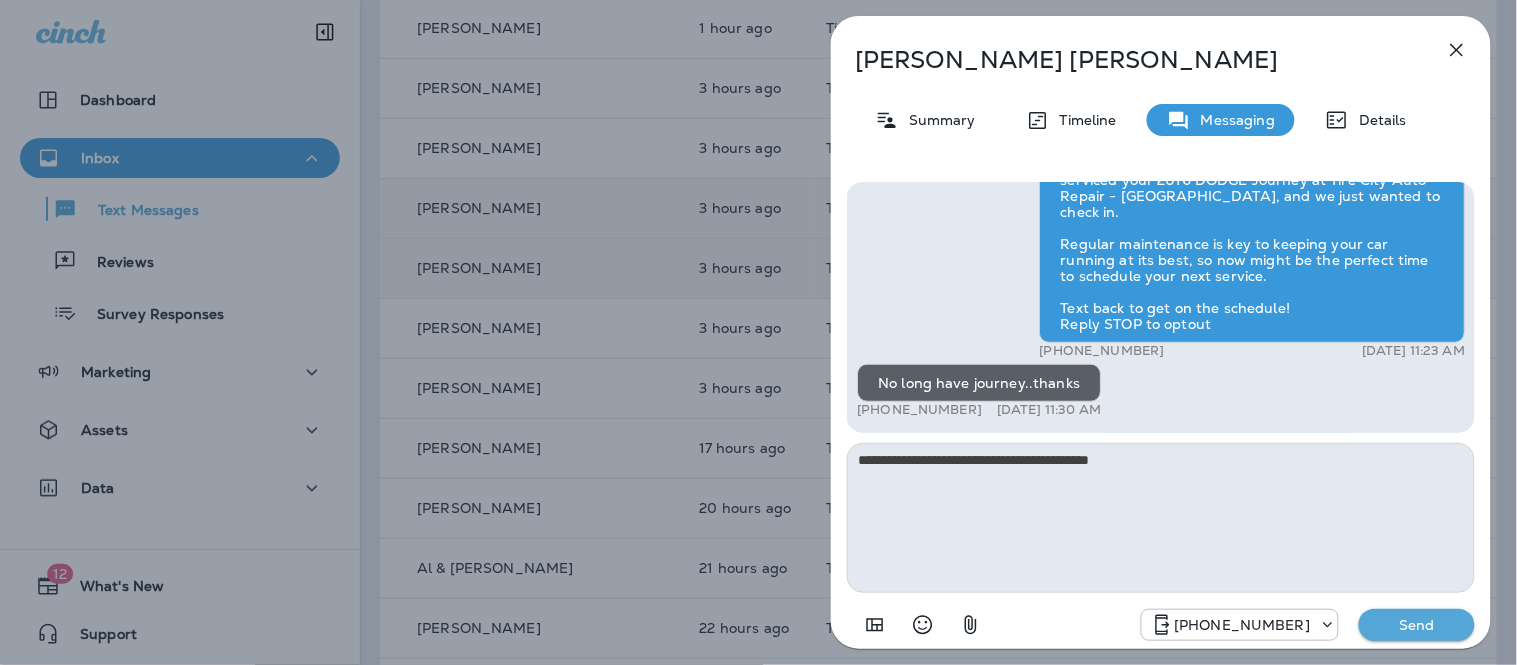 click on "**********" at bounding box center [1161, 518] 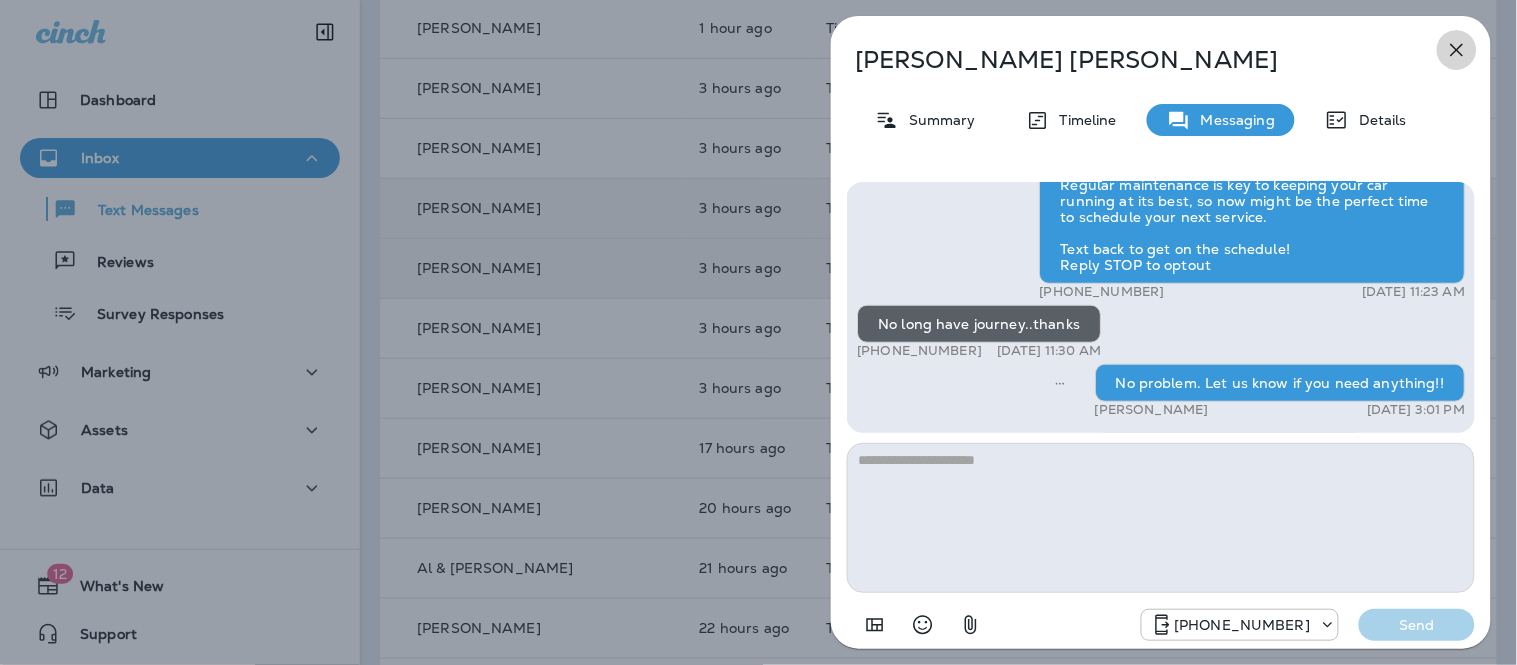 click 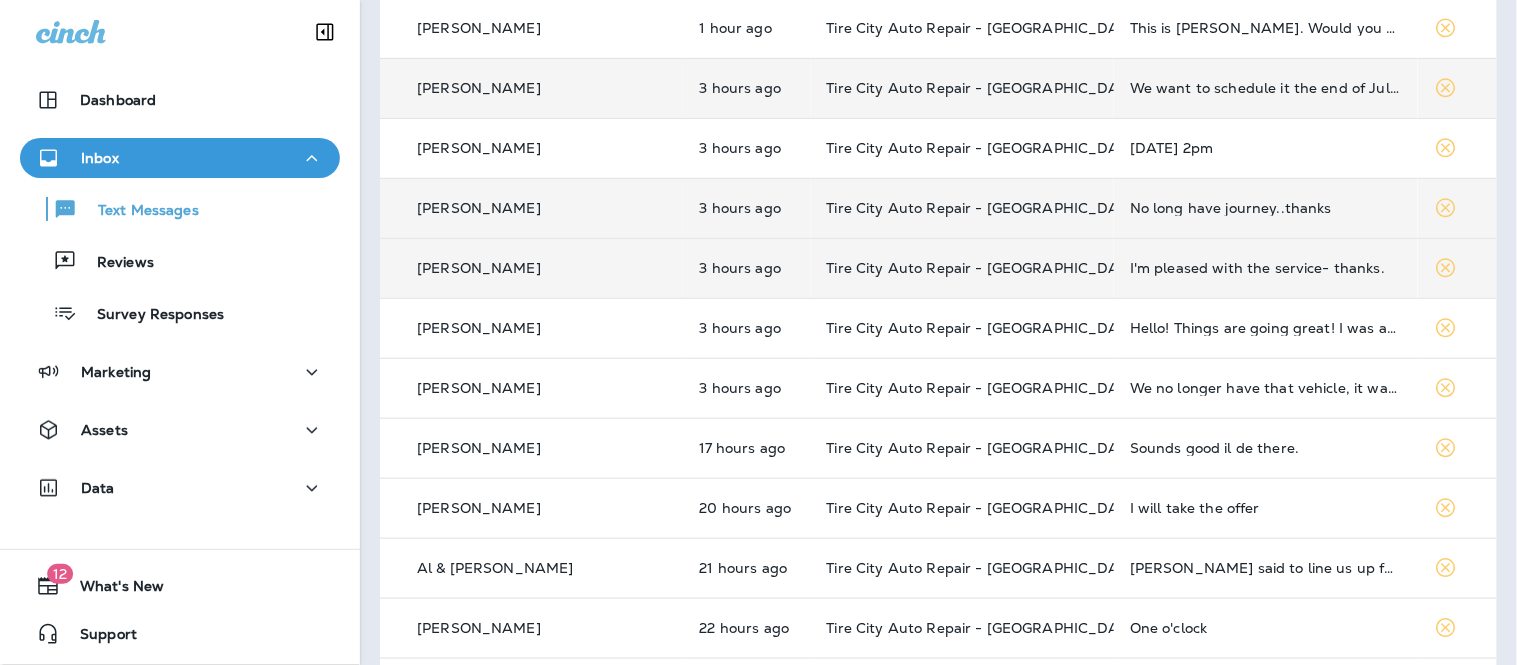click on "We want to schedule it the end of July because we're going to be on vacation.  Call [PERSON_NAME] on his cell phone to schedule it.  His number is [PHONE_NUMBER]" at bounding box center [1265, 88] 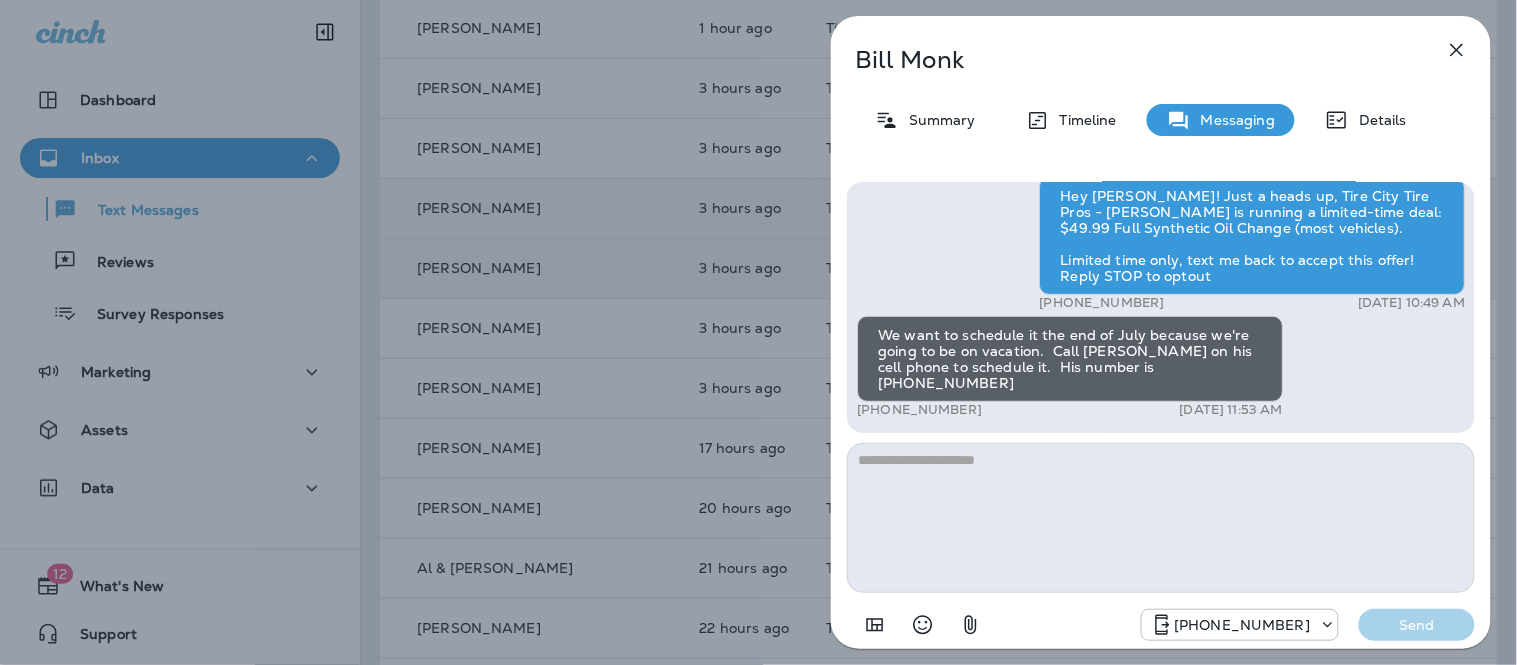 click at bounding box center [1161, 518] 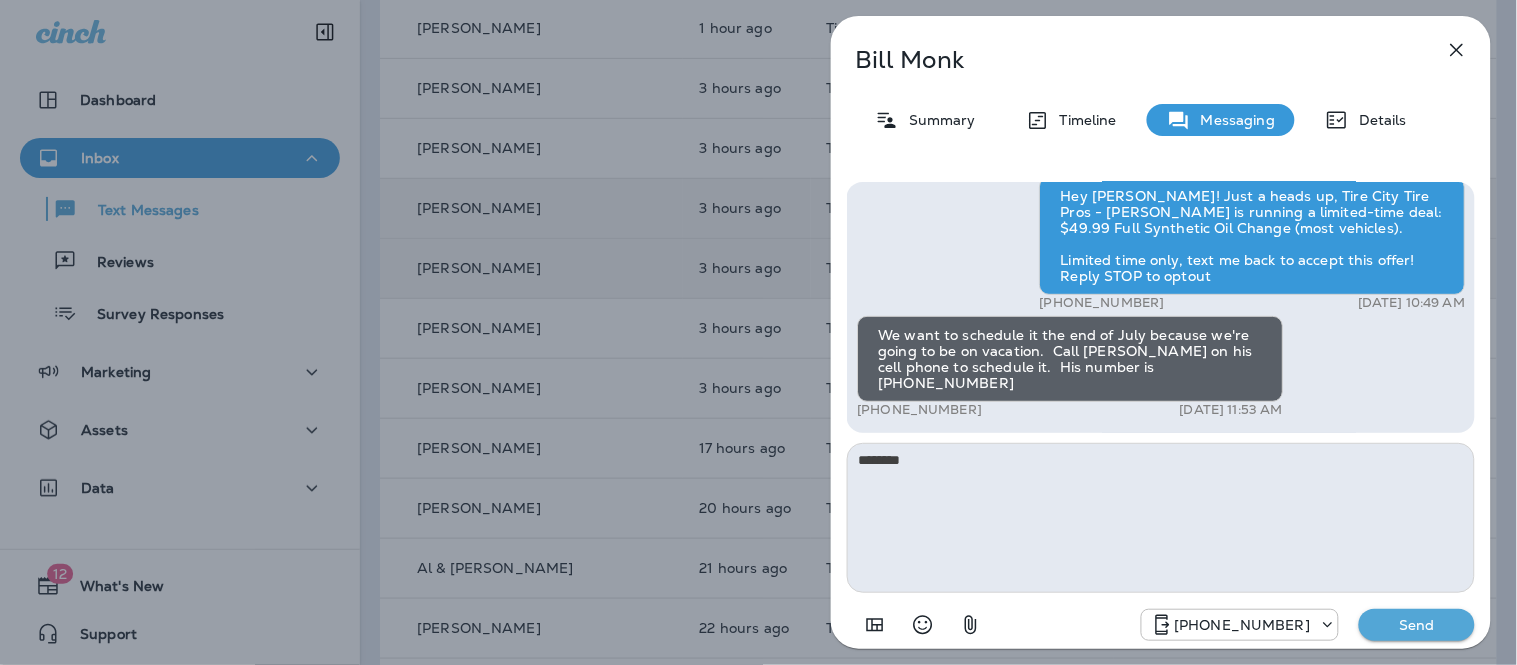 type on "********" 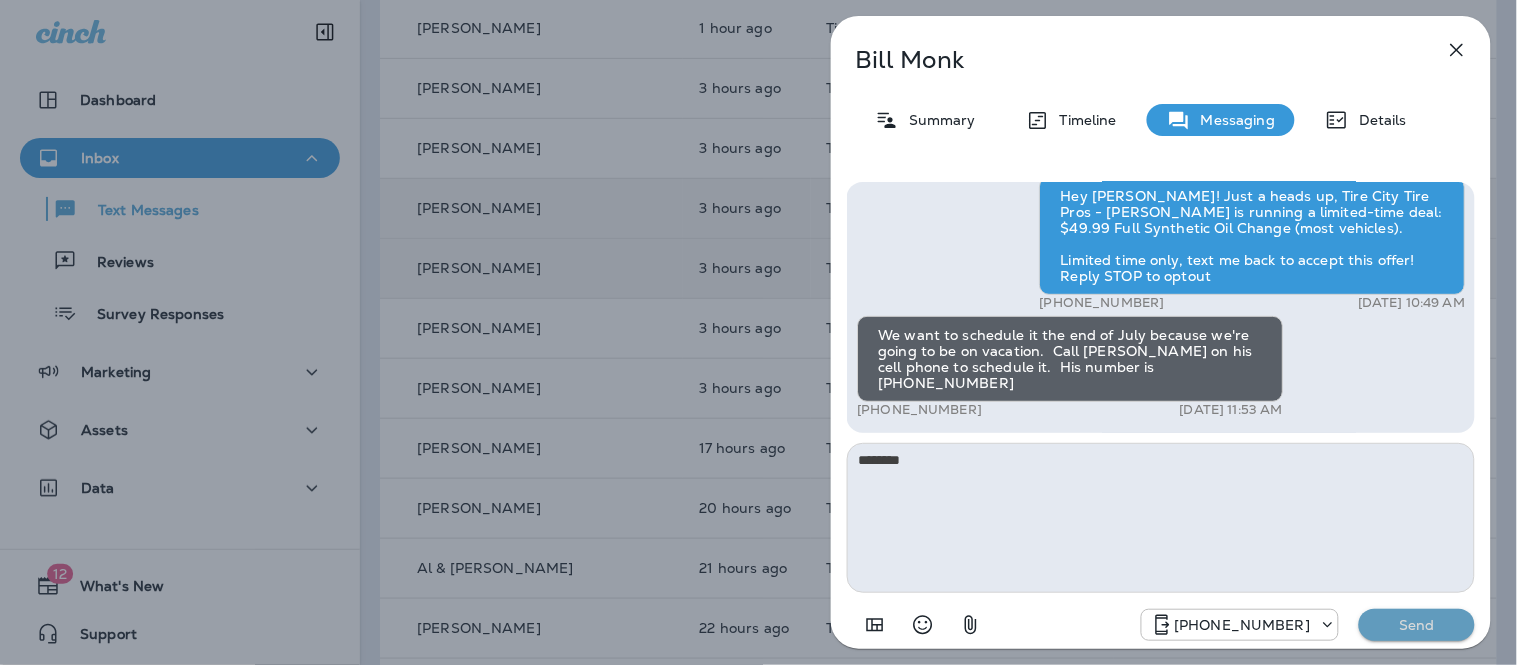 click on "Send" at bounding box center [1417, 625] 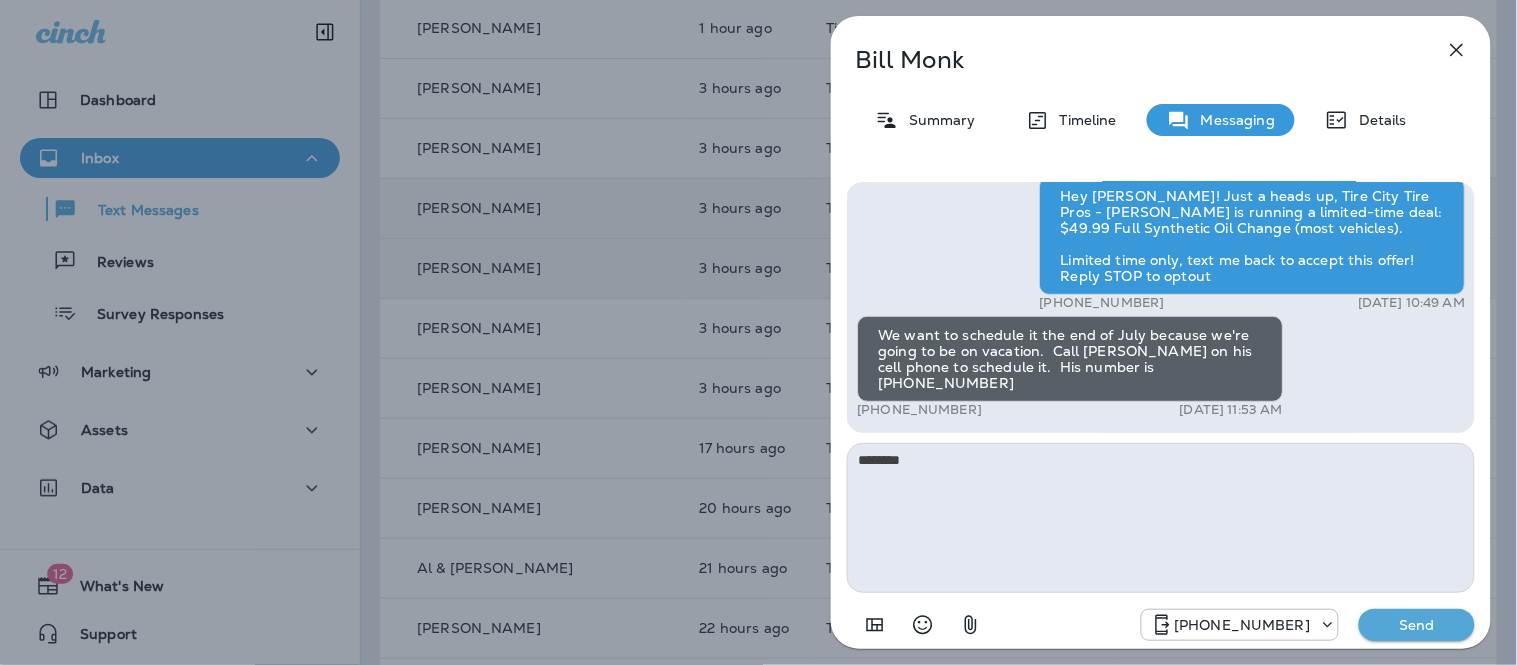 type 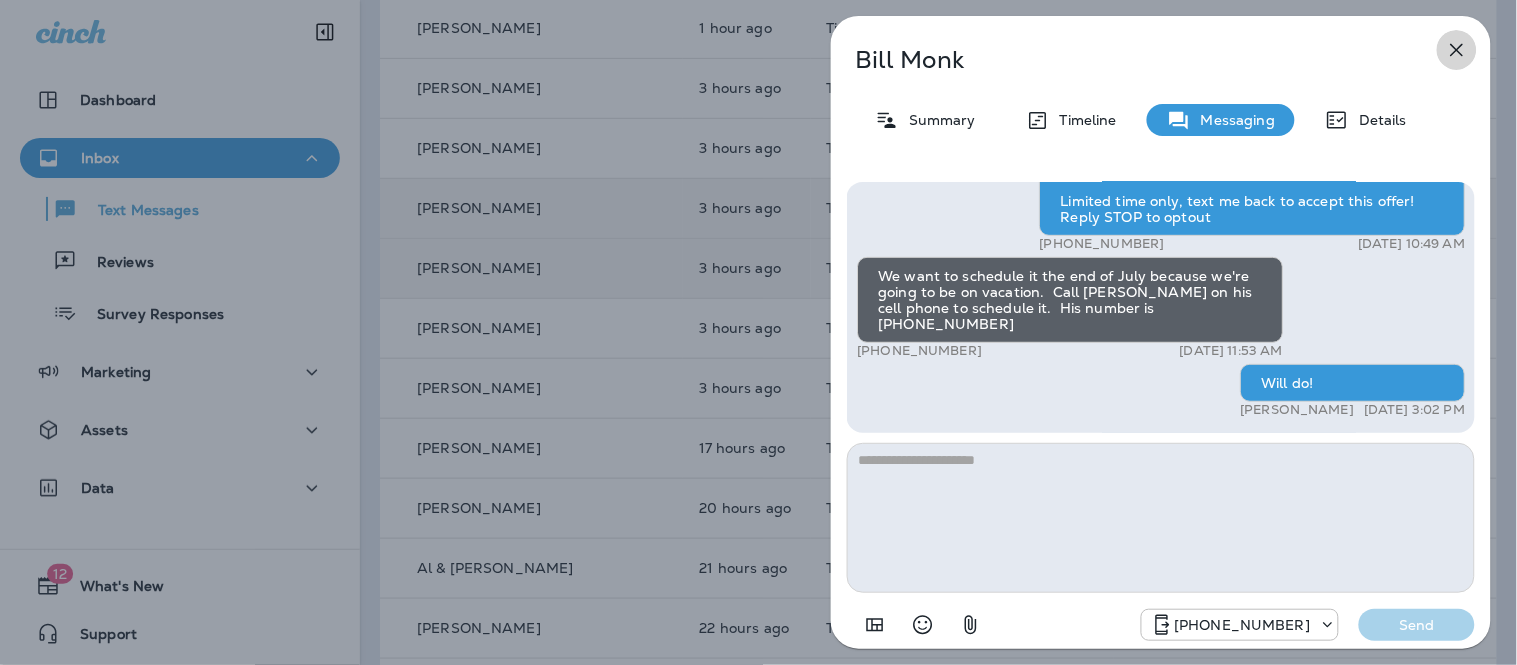 click 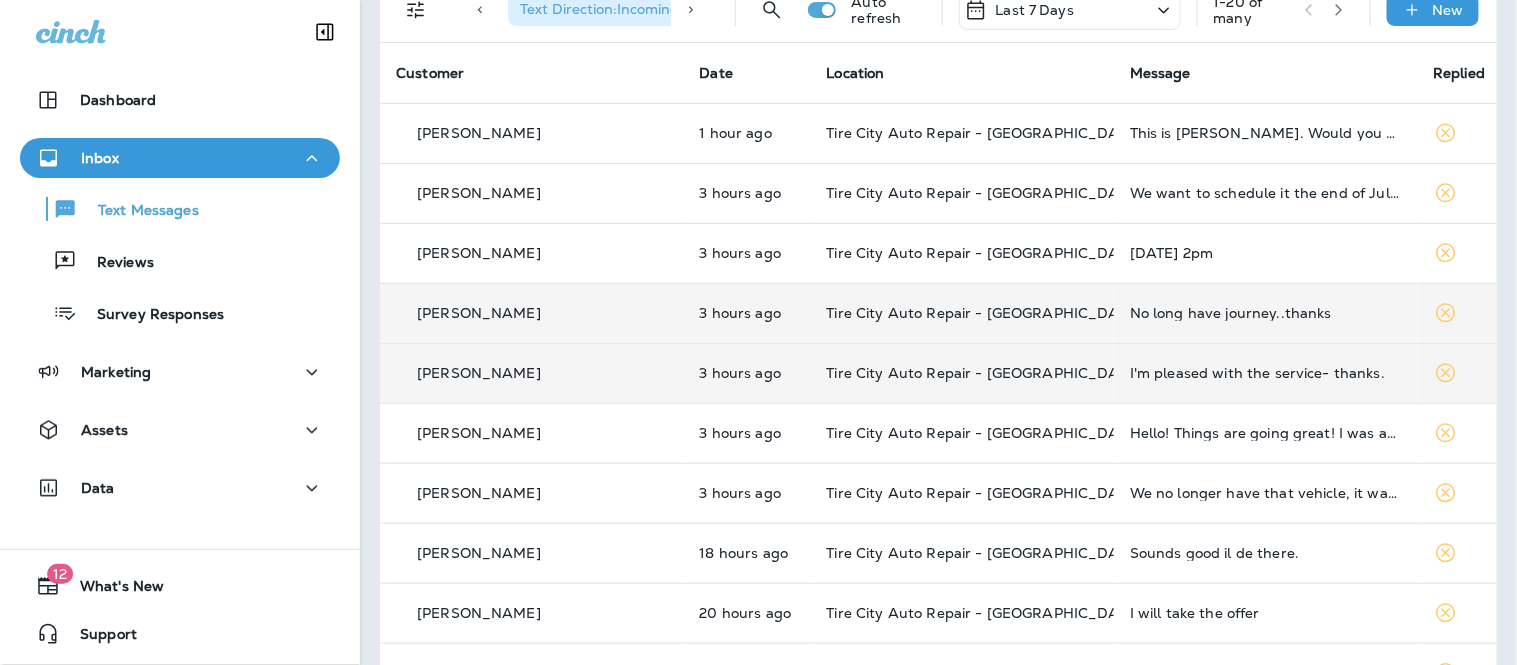 scroll, scrollTop: 0, scrollLeft: 0, axis: both 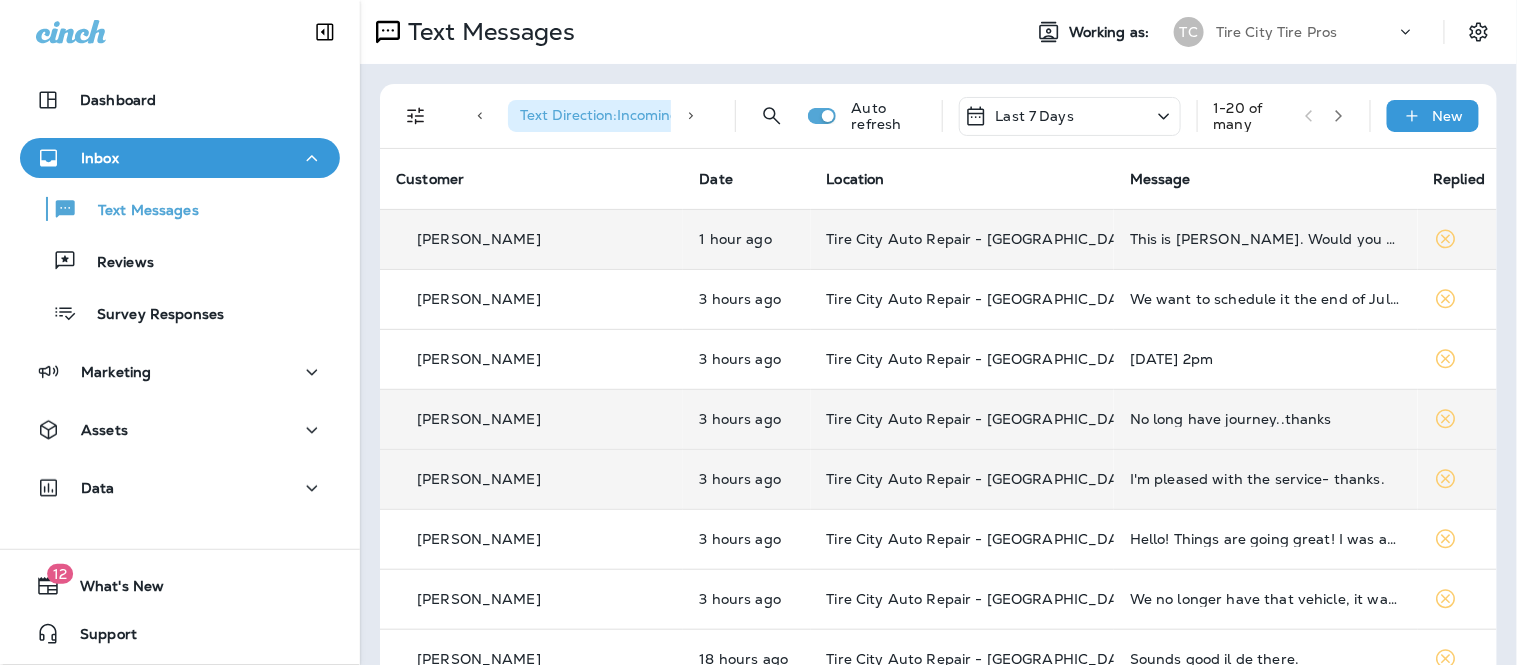click on "This is [PERSON_NAME]. Would you mind giving me some prices on the 40,000 mile tires. Thank you" at bounding box center [1265, 239] 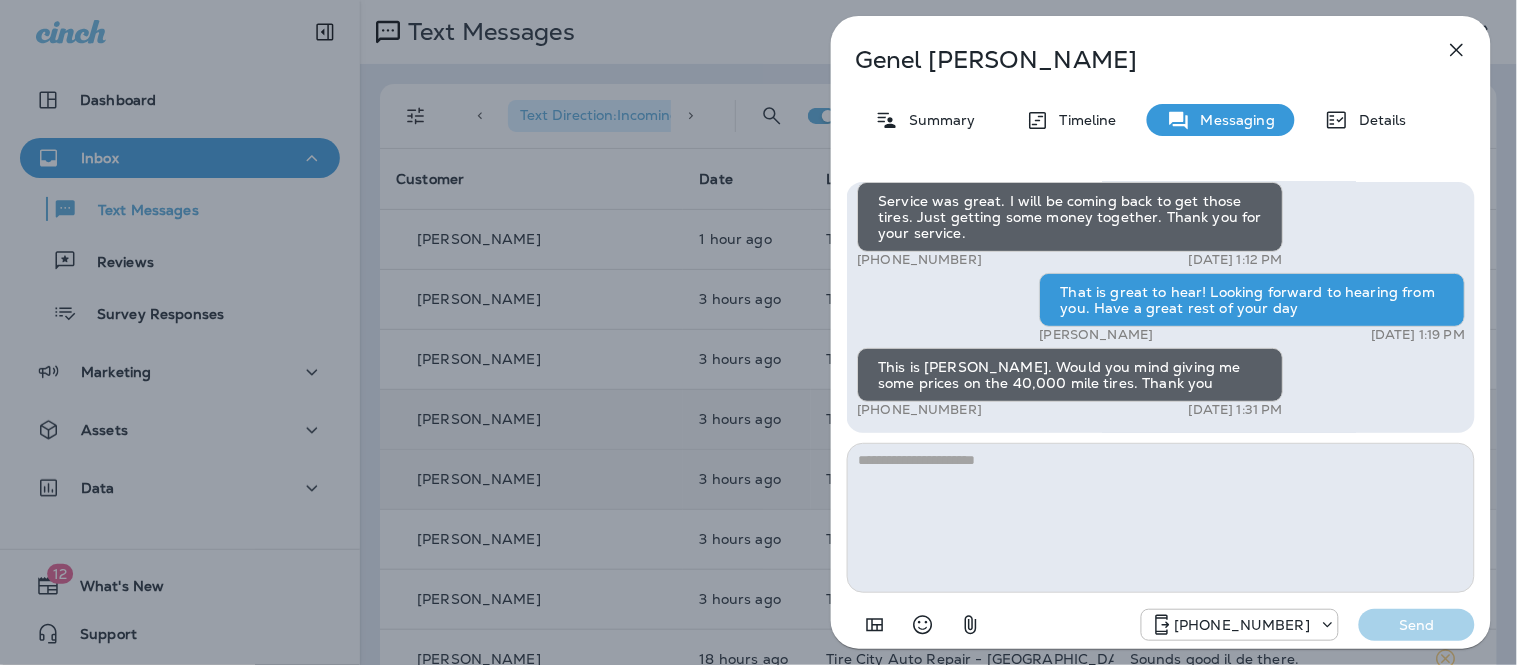 click at bounding box center (1161, 518) 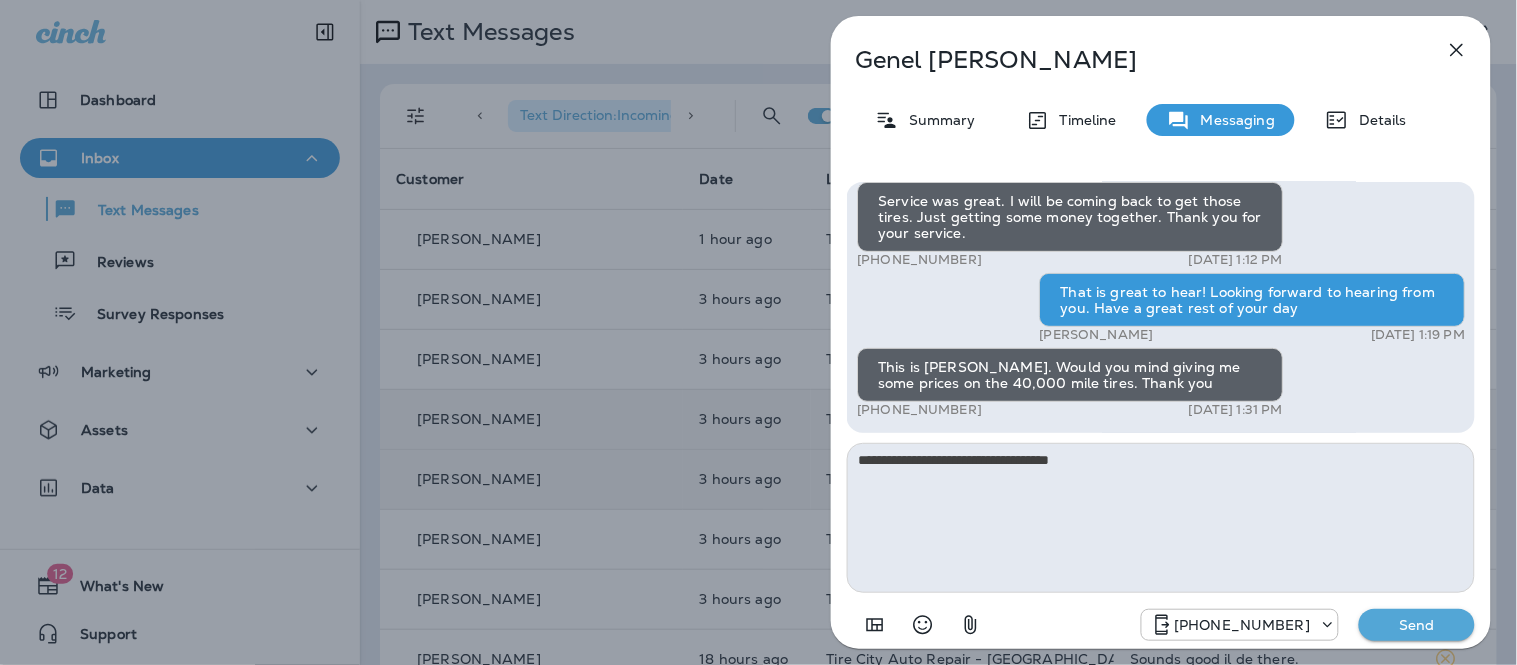 type on "**********" 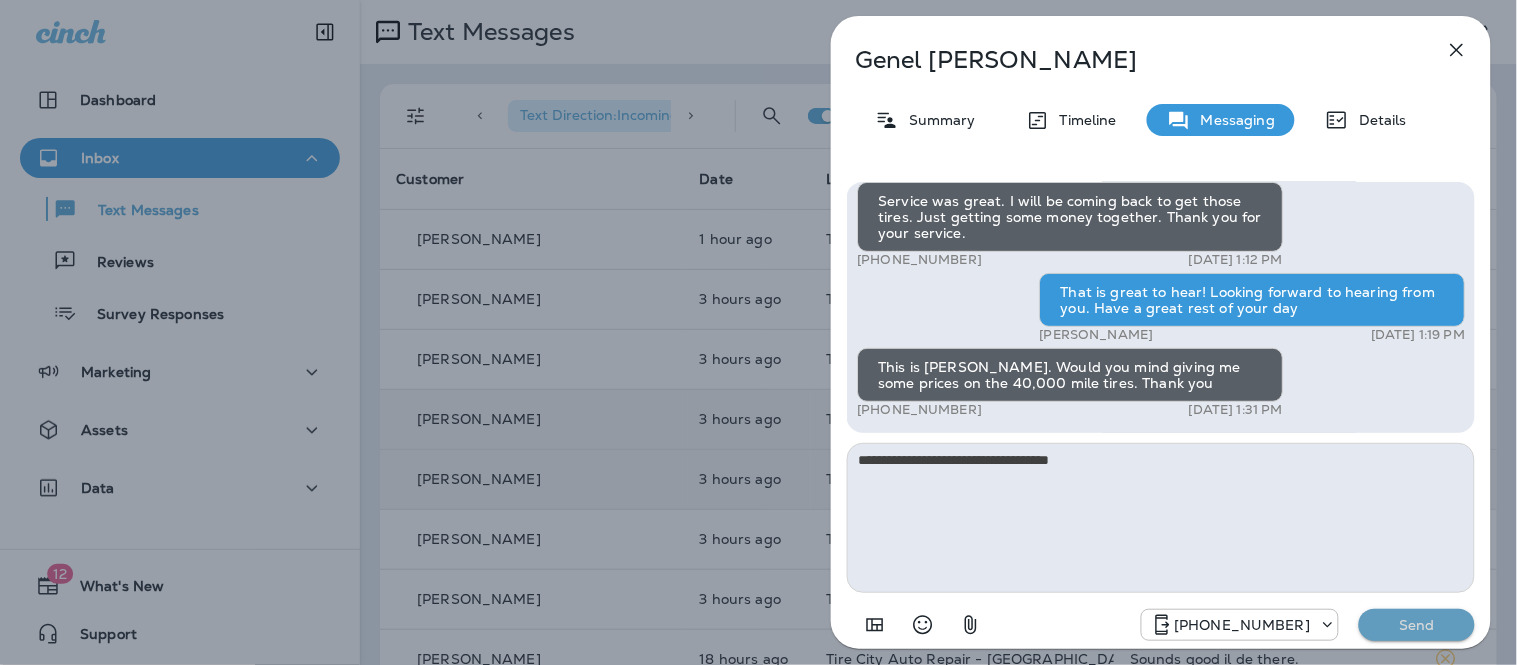 click on "Send" at bounding box center (1417, 625) 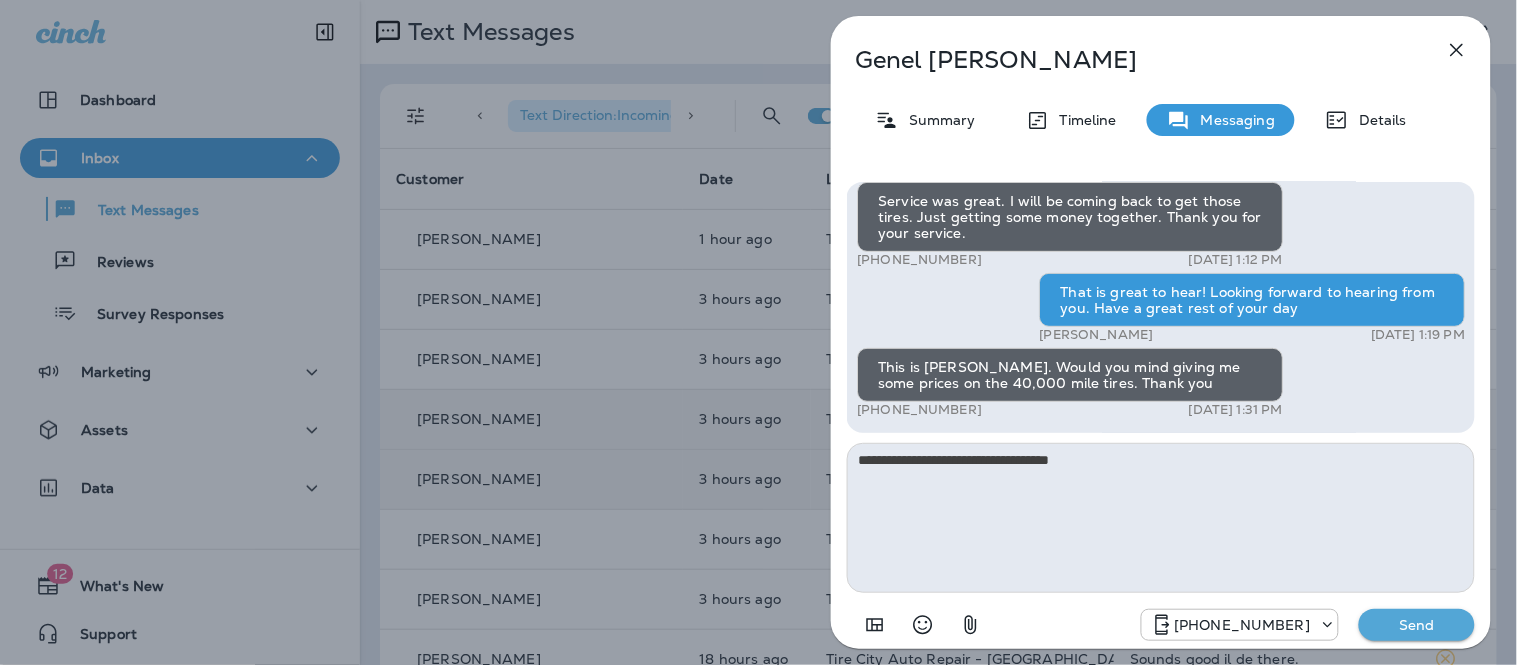 type 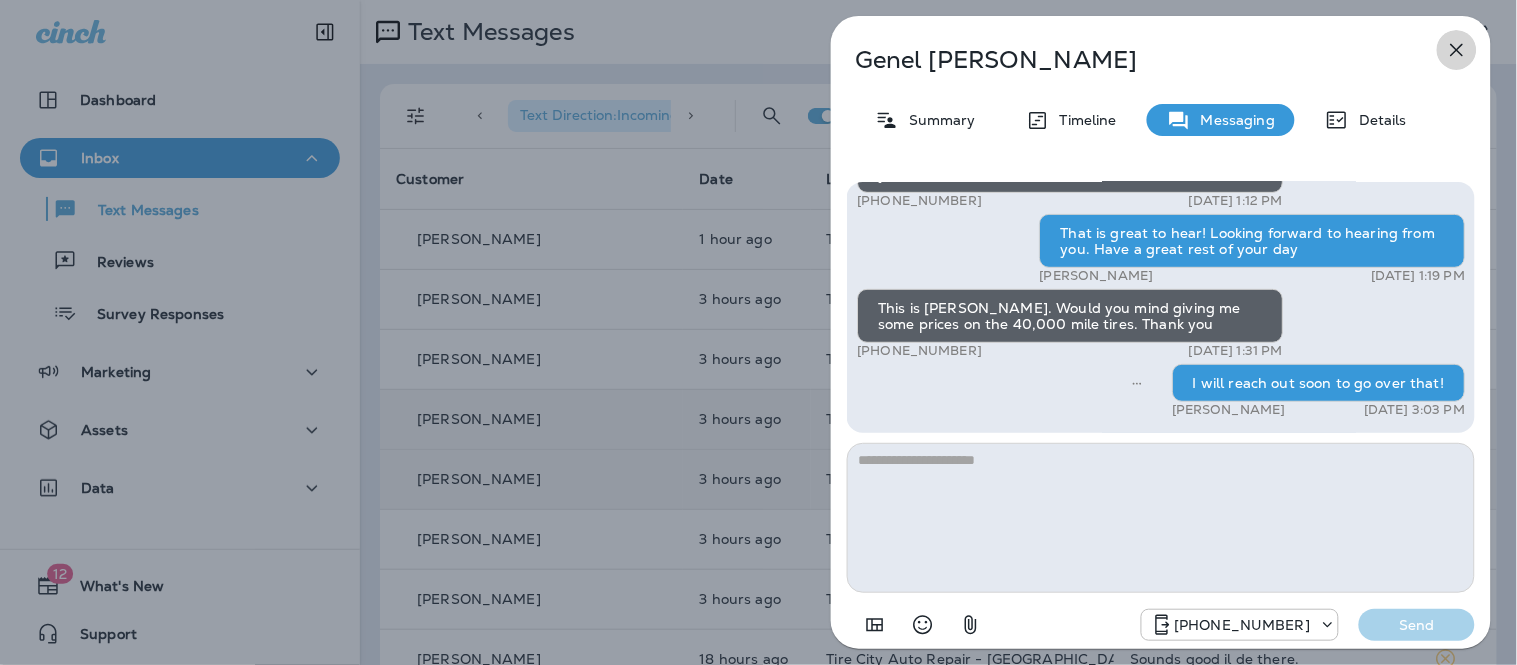 click at bounding box center [1457, 50] 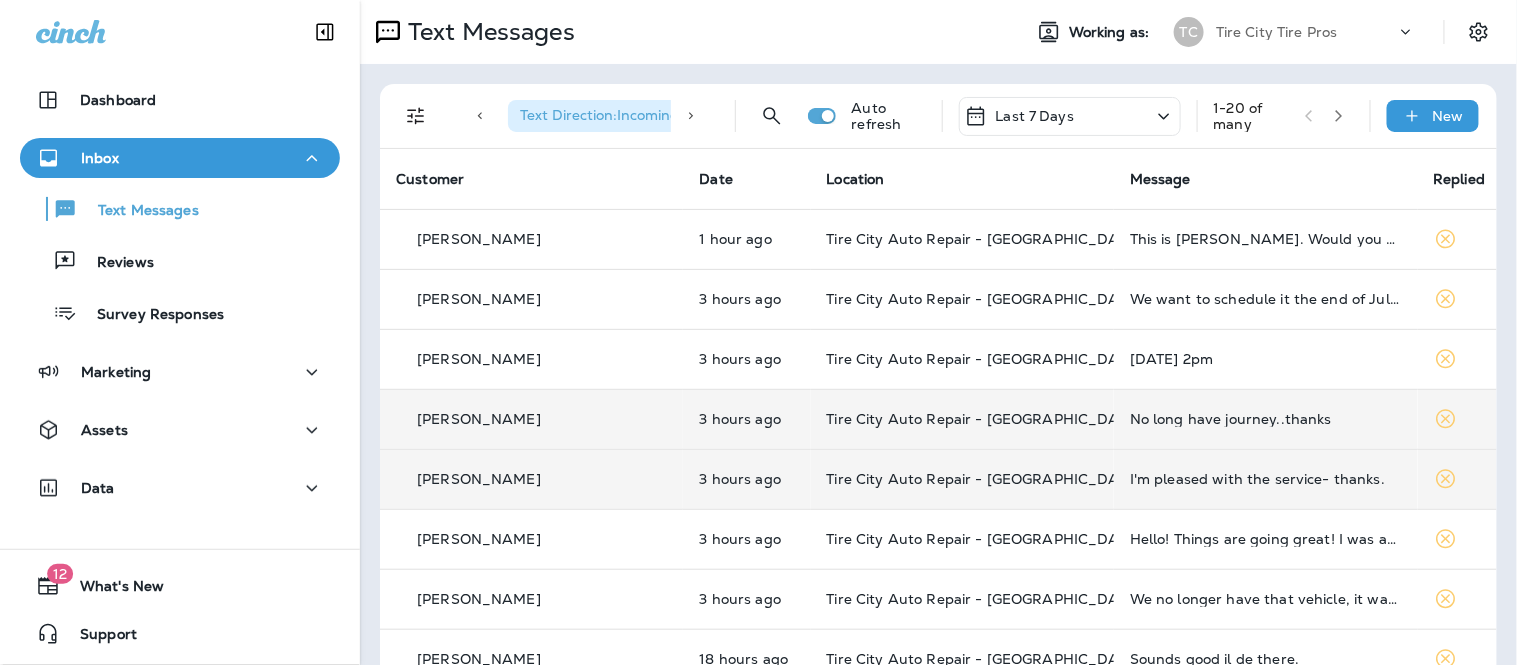 click on "No long have journey..thanks" at bounding box center [1265, 419] 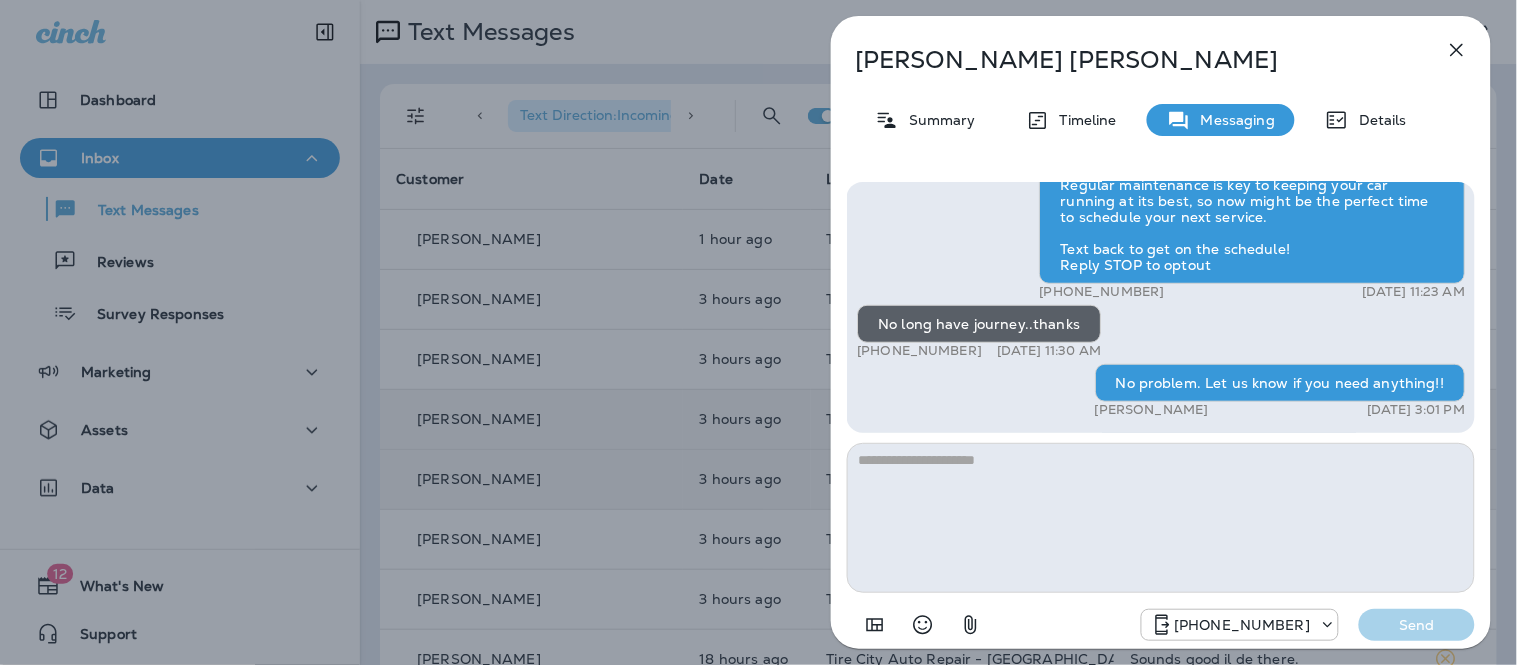 click on "No problem. Let us know if you need anything!!" at bounding box center (1280, 383) 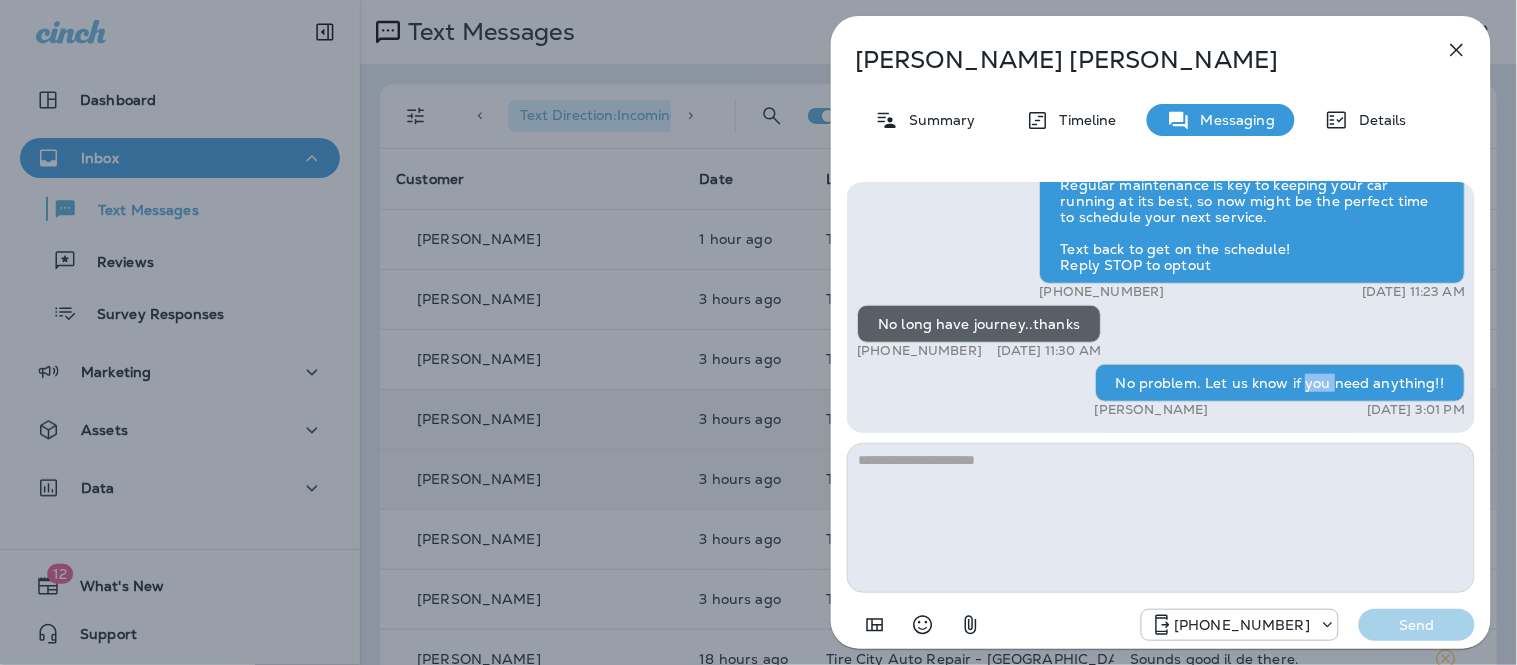 click on "No problem. Let us know if you need anything!!" at bounding box center [1280, 383] 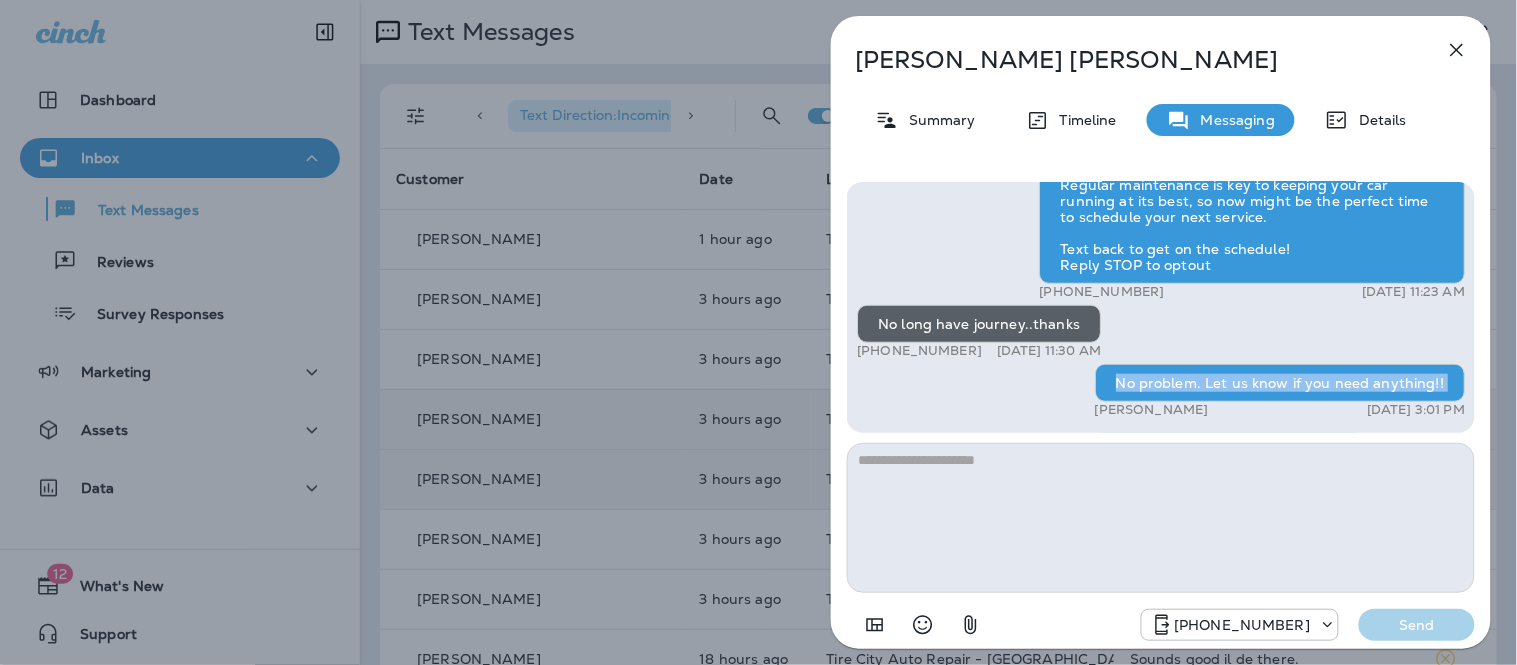 click on "No problem. Let us know if you need anything!!" at bounding box center (1280, 383) 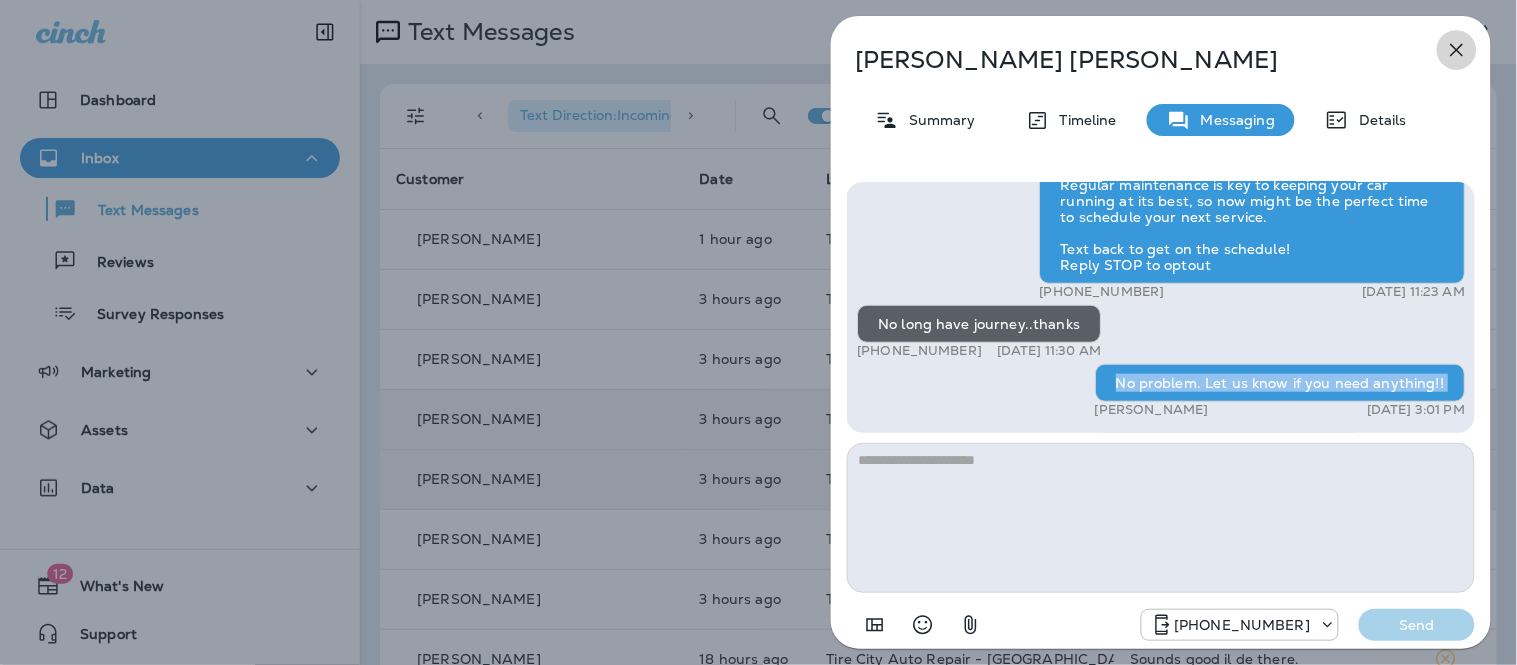 click 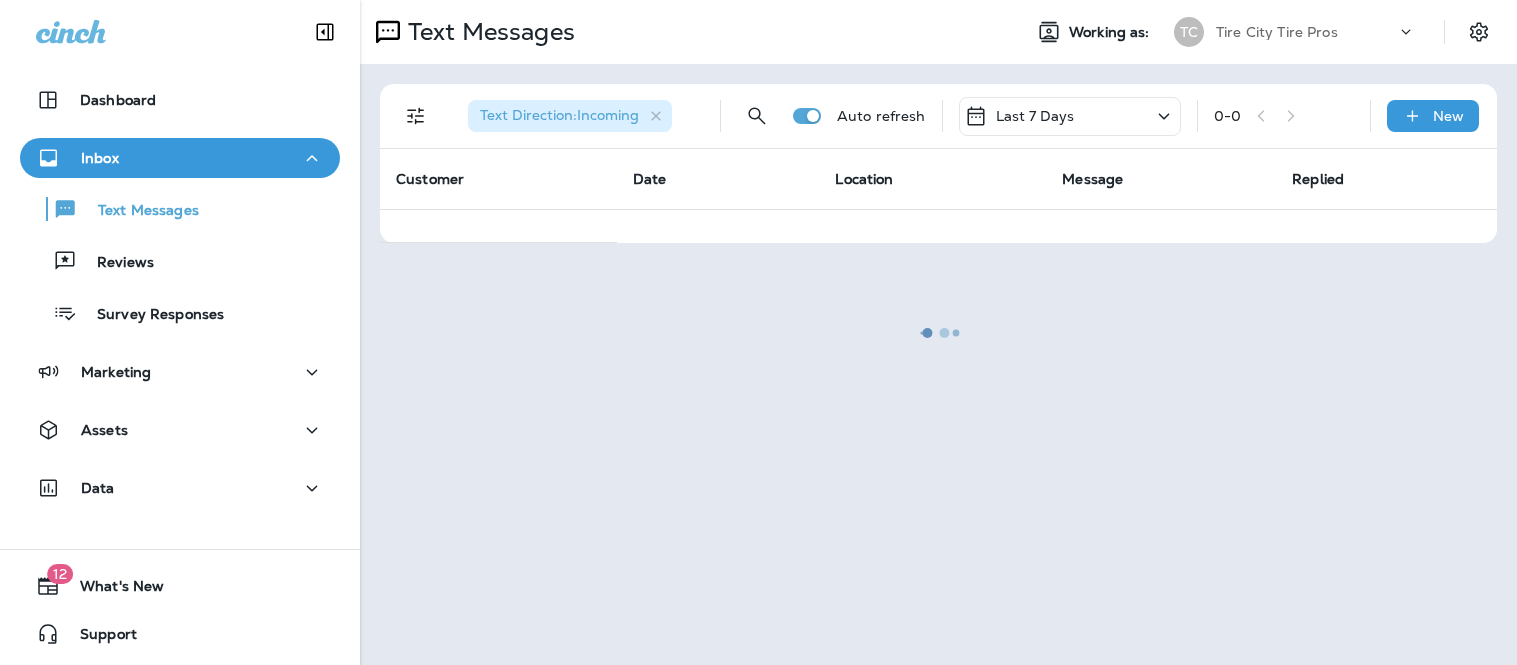 scroll, scrollTop: 0, scrollLeft: 0, axis: both 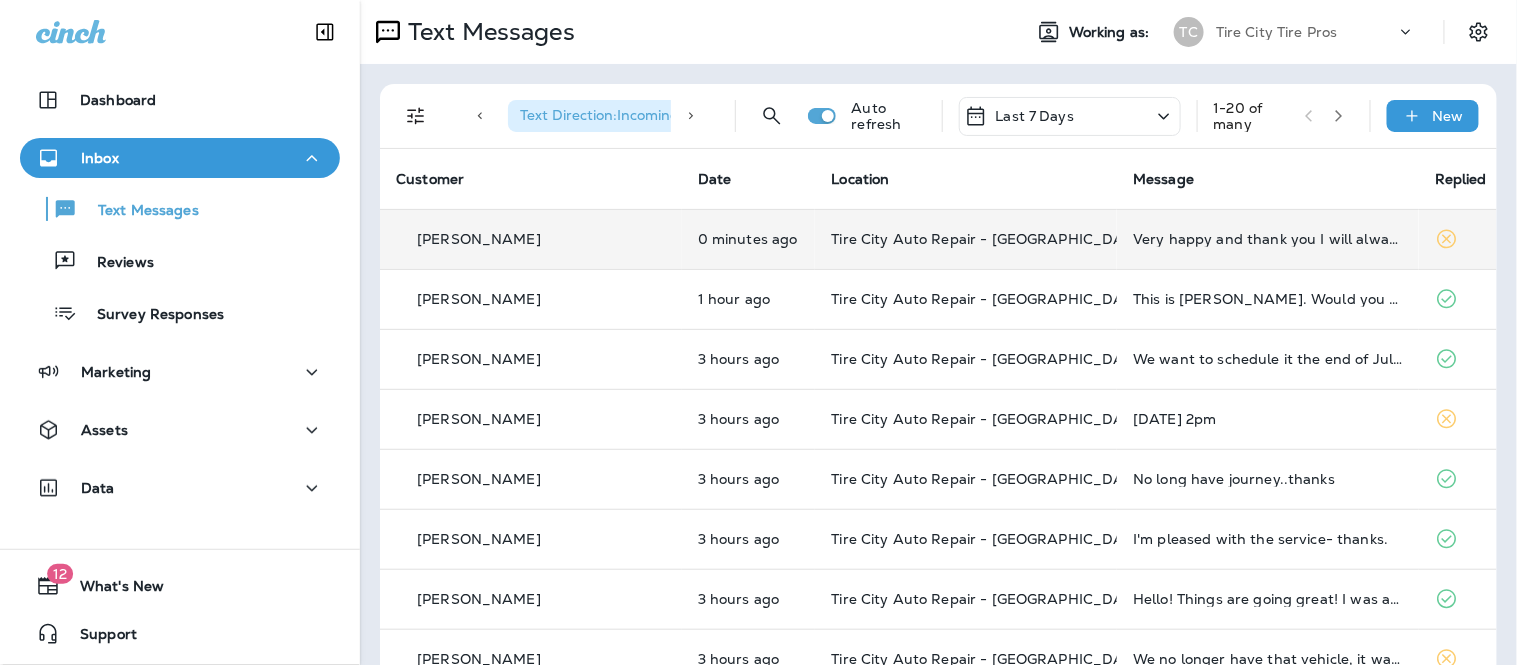 click on "Very happy and thank you I will always keep that family in my mind if I ever break down or anything or need help with repairing everything have a blessed day" at bounding box center (1268, 239) 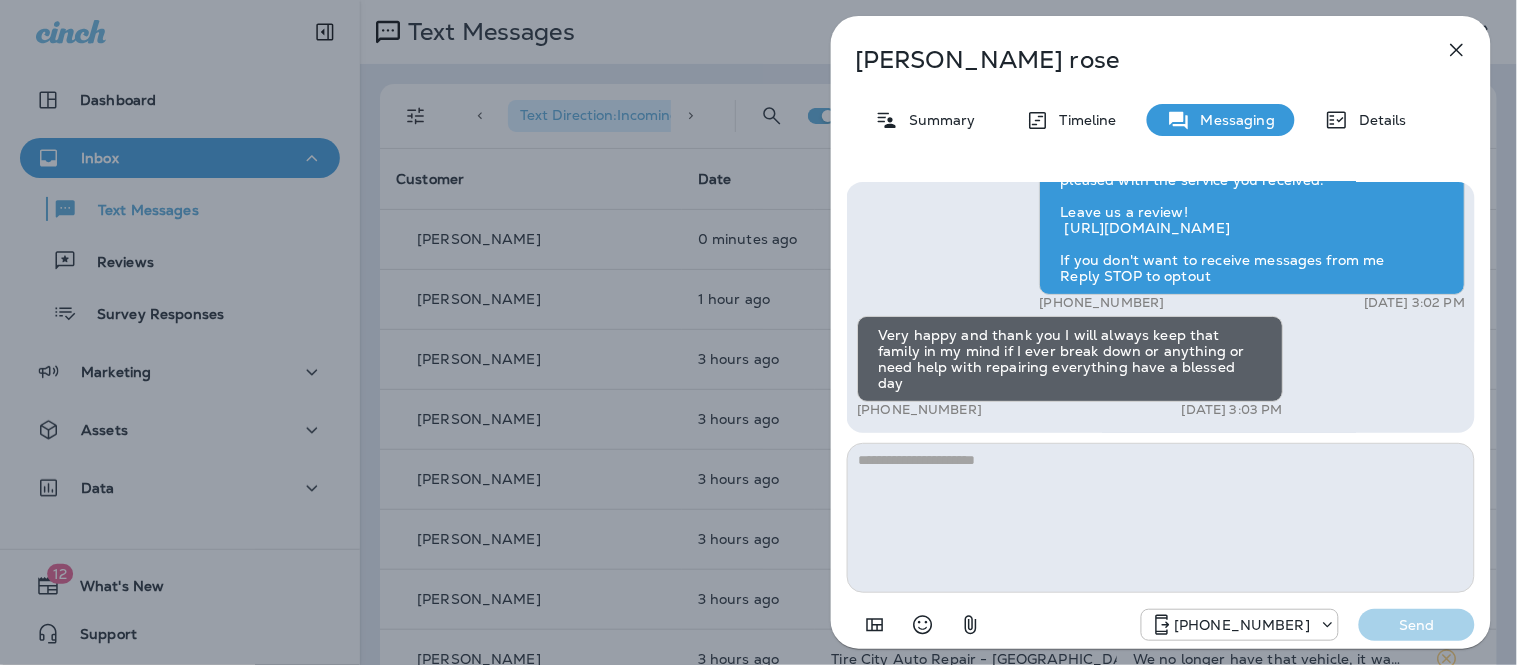 click at bounding box center [1161, 518] 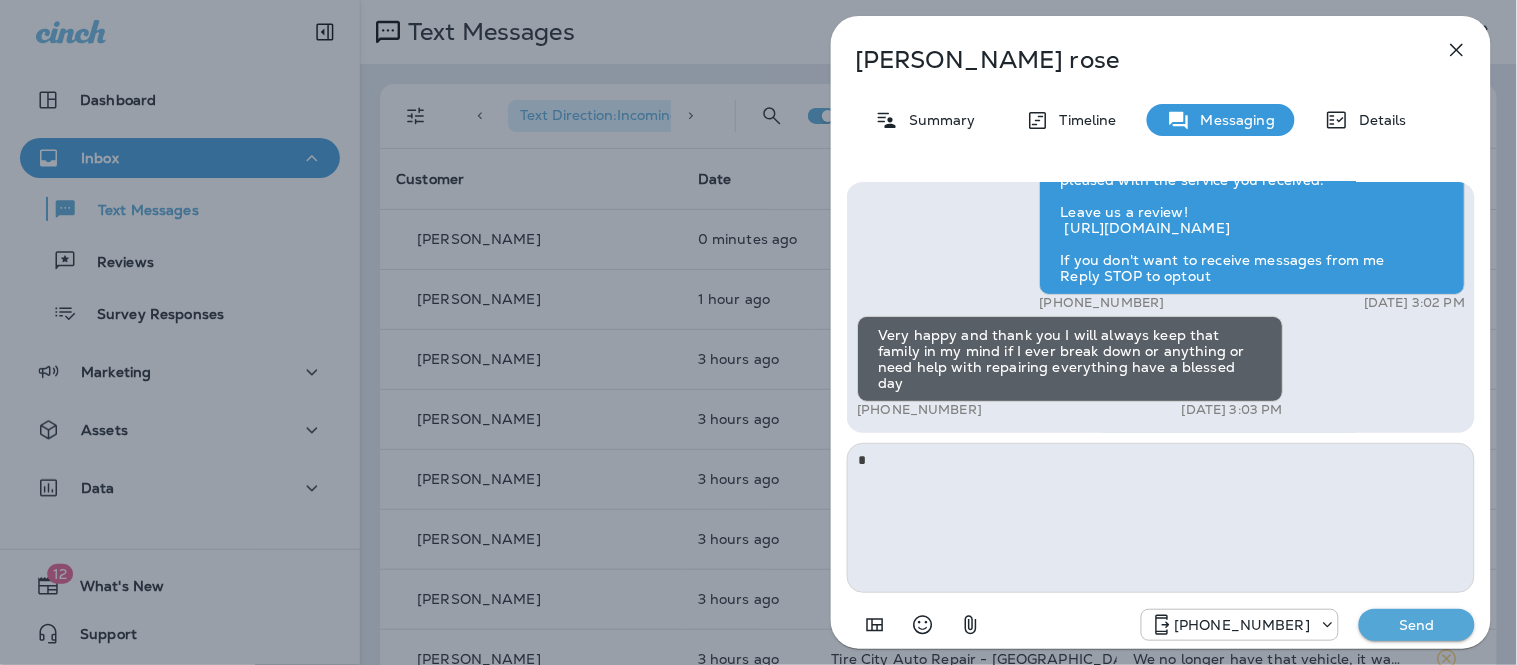 type on "*" 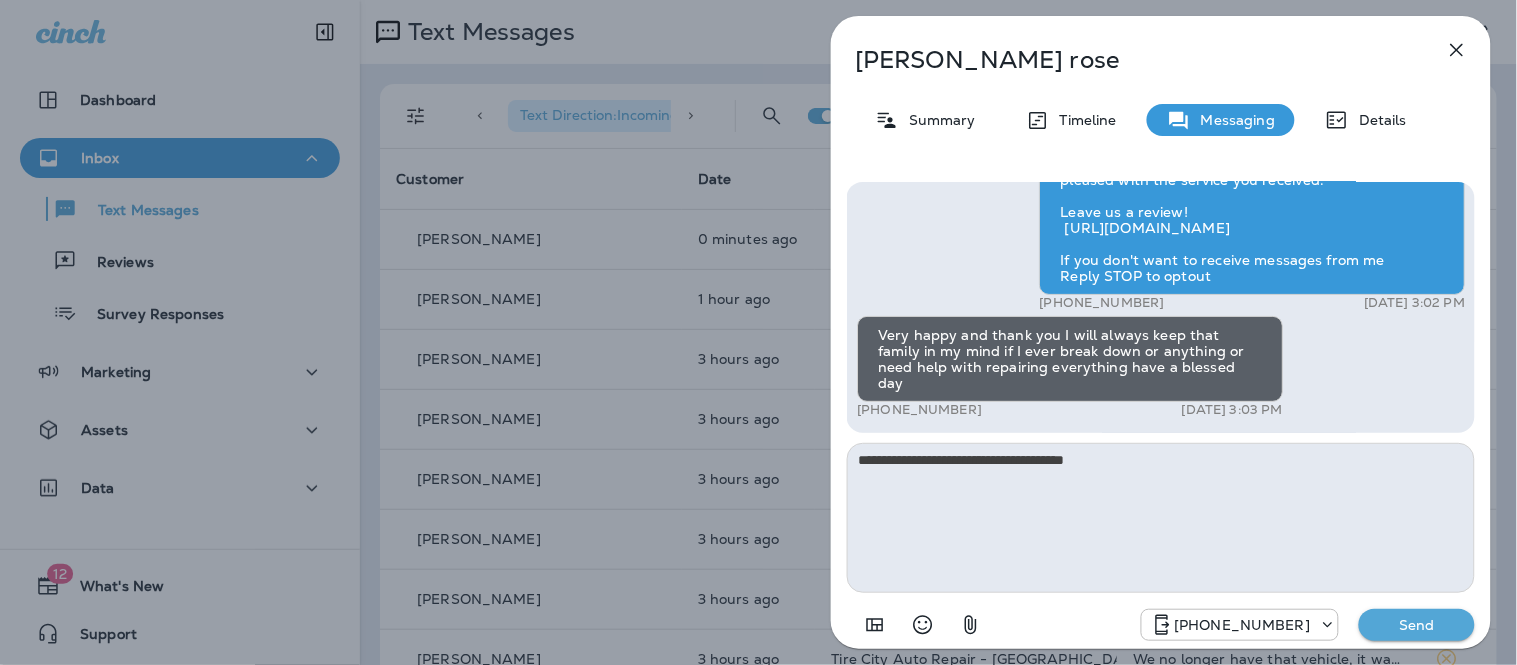 type on "**********" 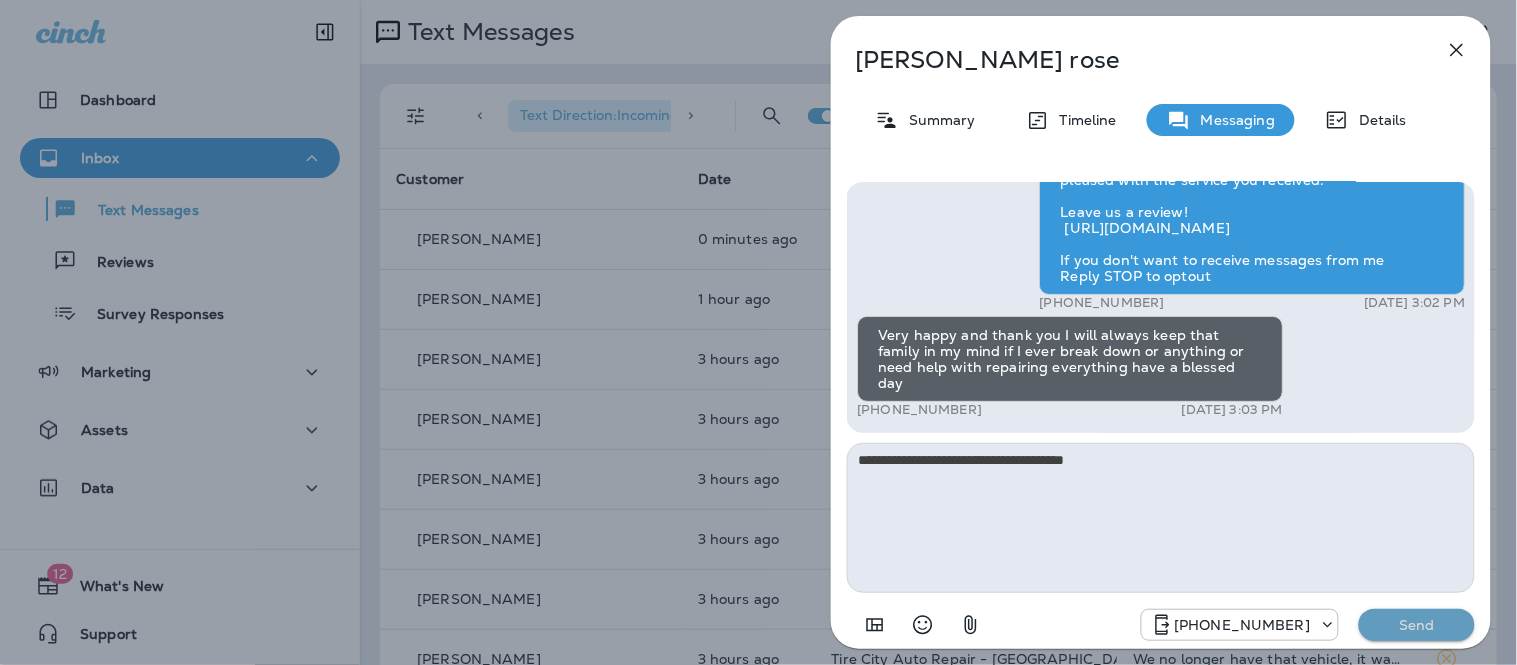 click on "Send" at bounding box center [1417, 625] 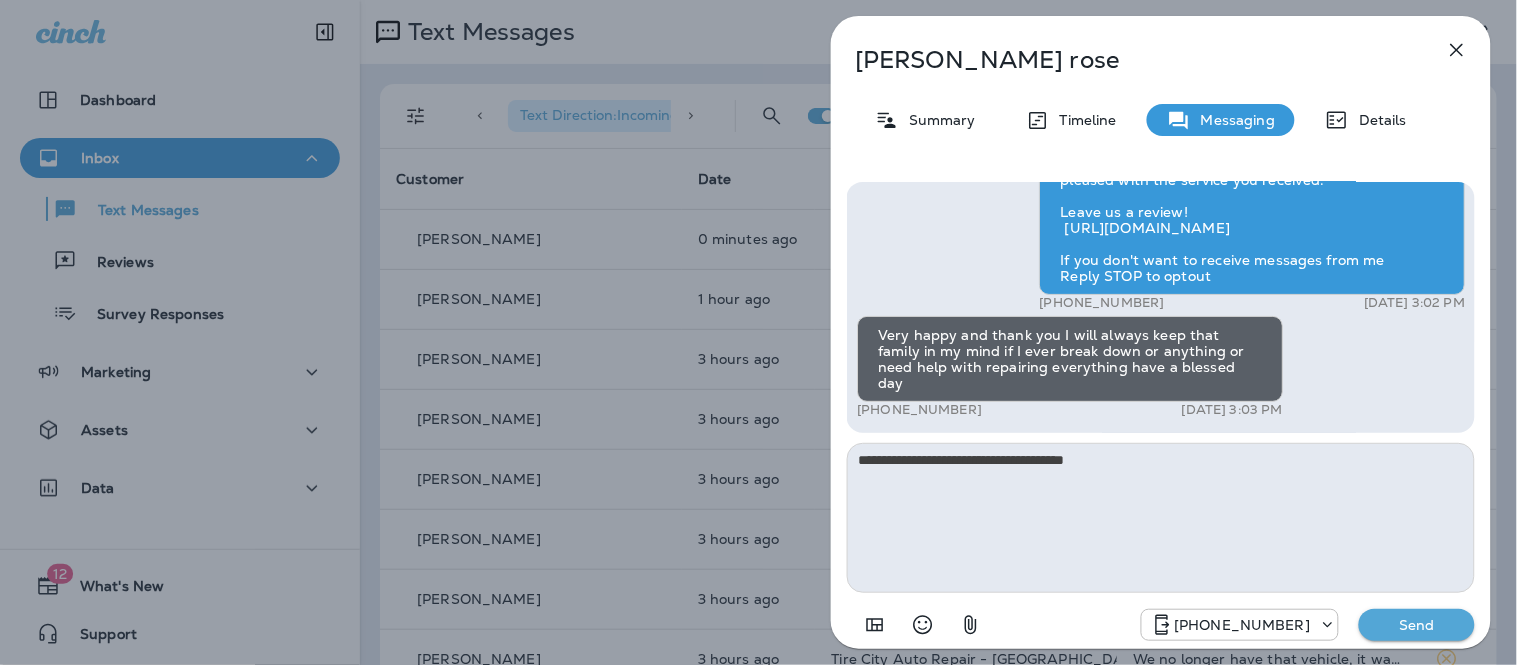 type 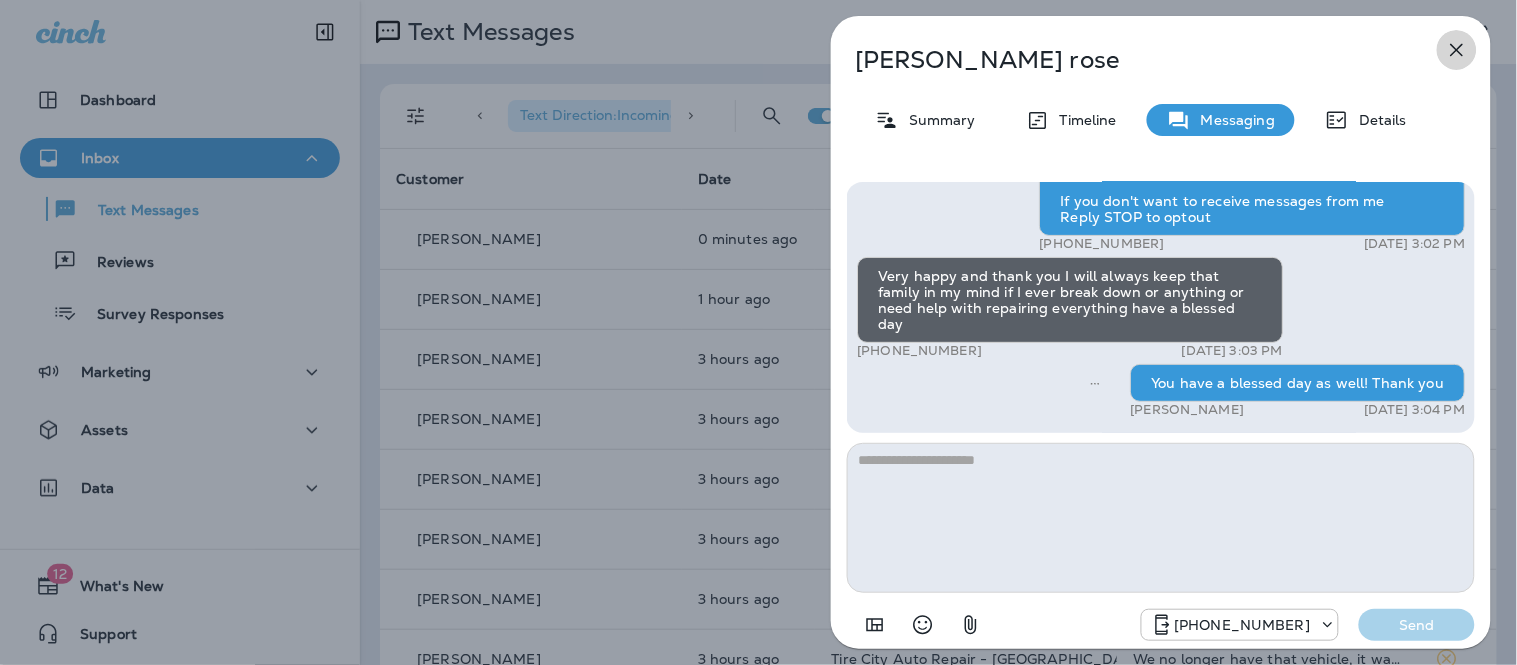 click 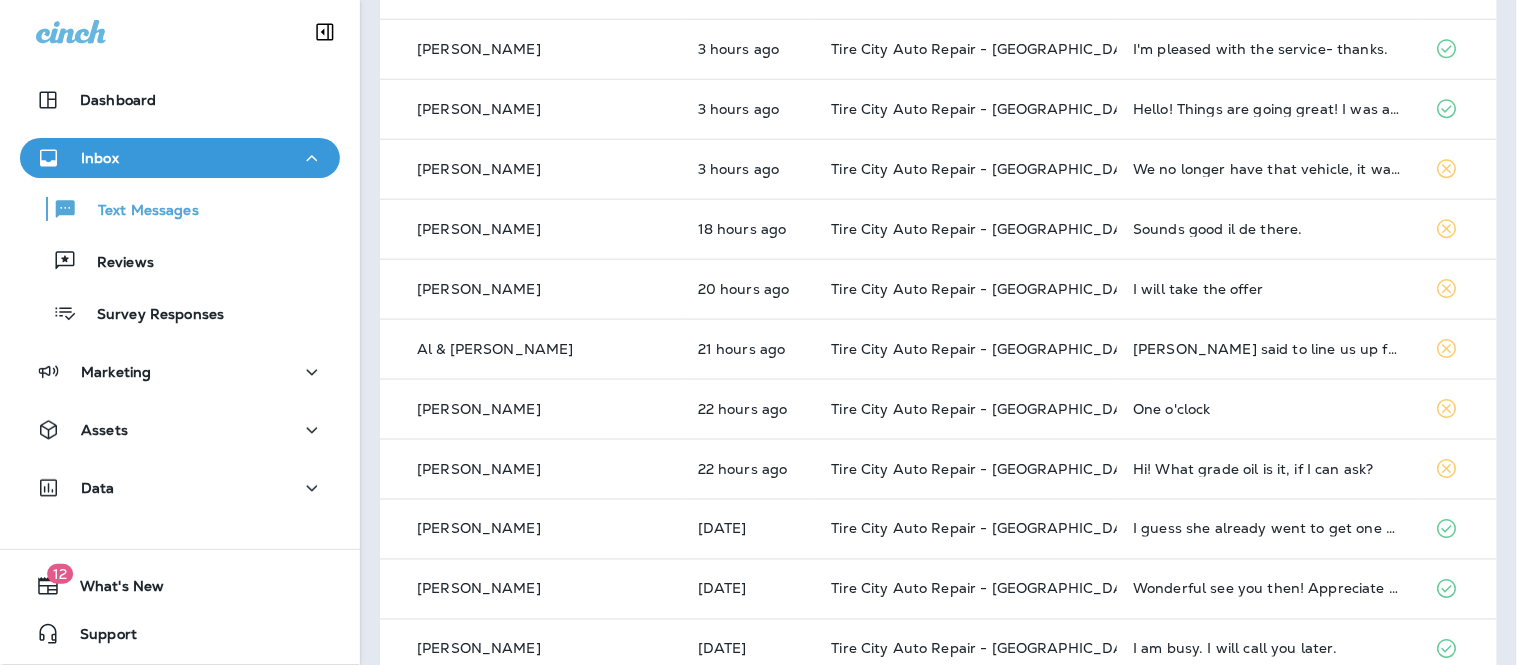 scroll, scrollTop: 505, scrollLeft: 0, axis: vertical 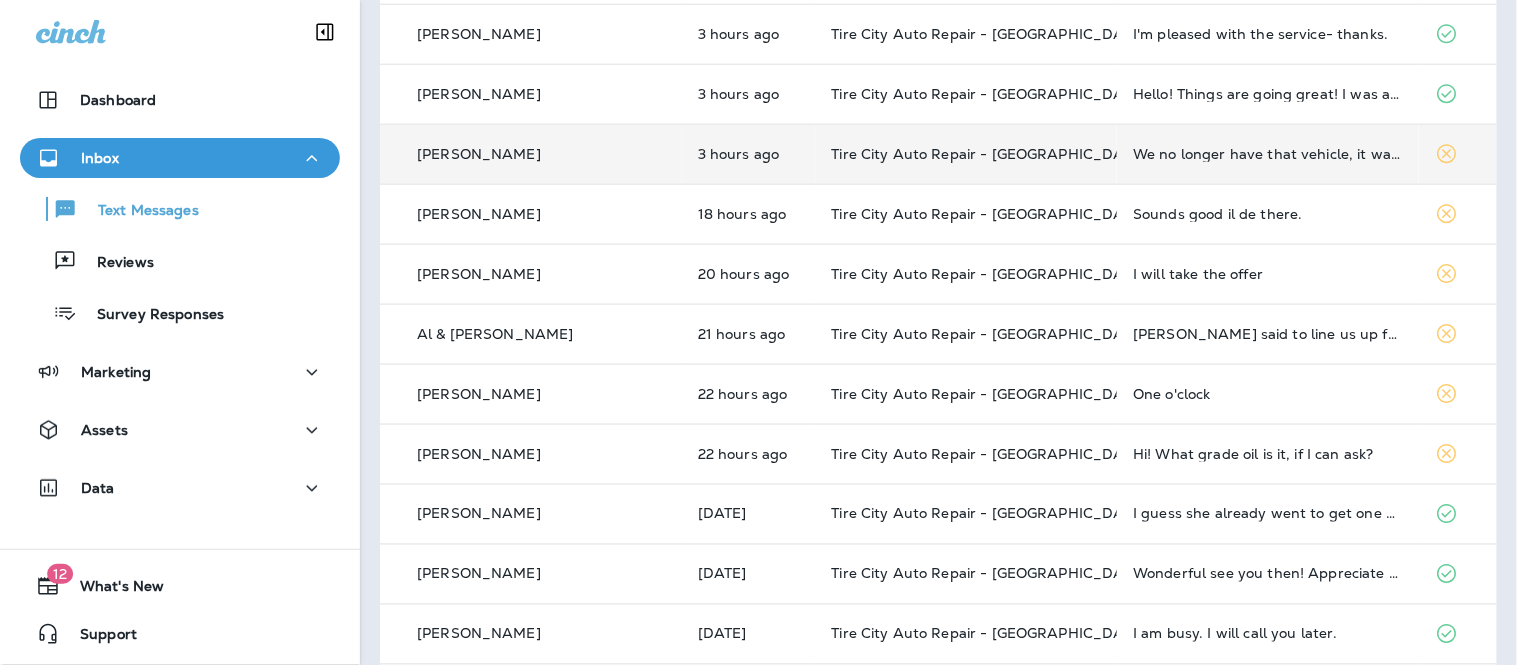 click on "We no longer have that vehicle, it was totaled" at bounding box center [1268, 154] 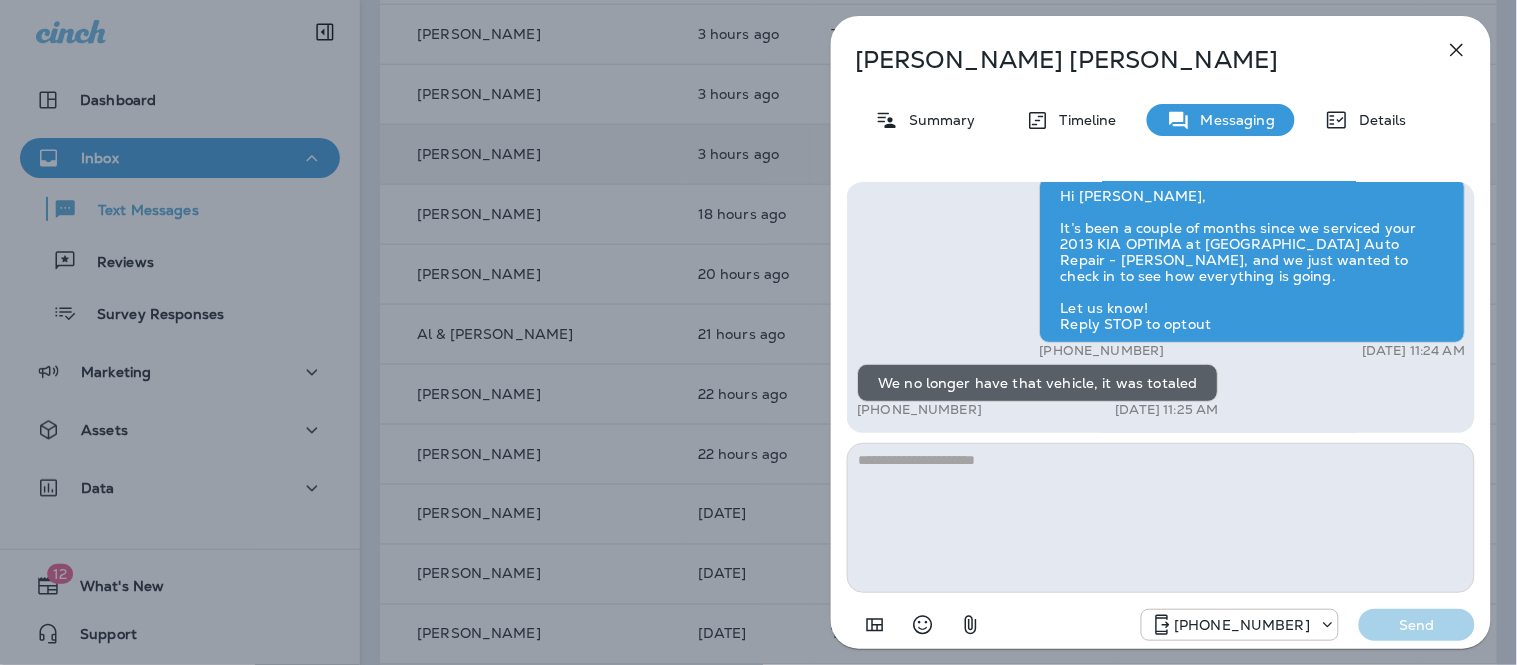 click at bounding box center (1161, 518) 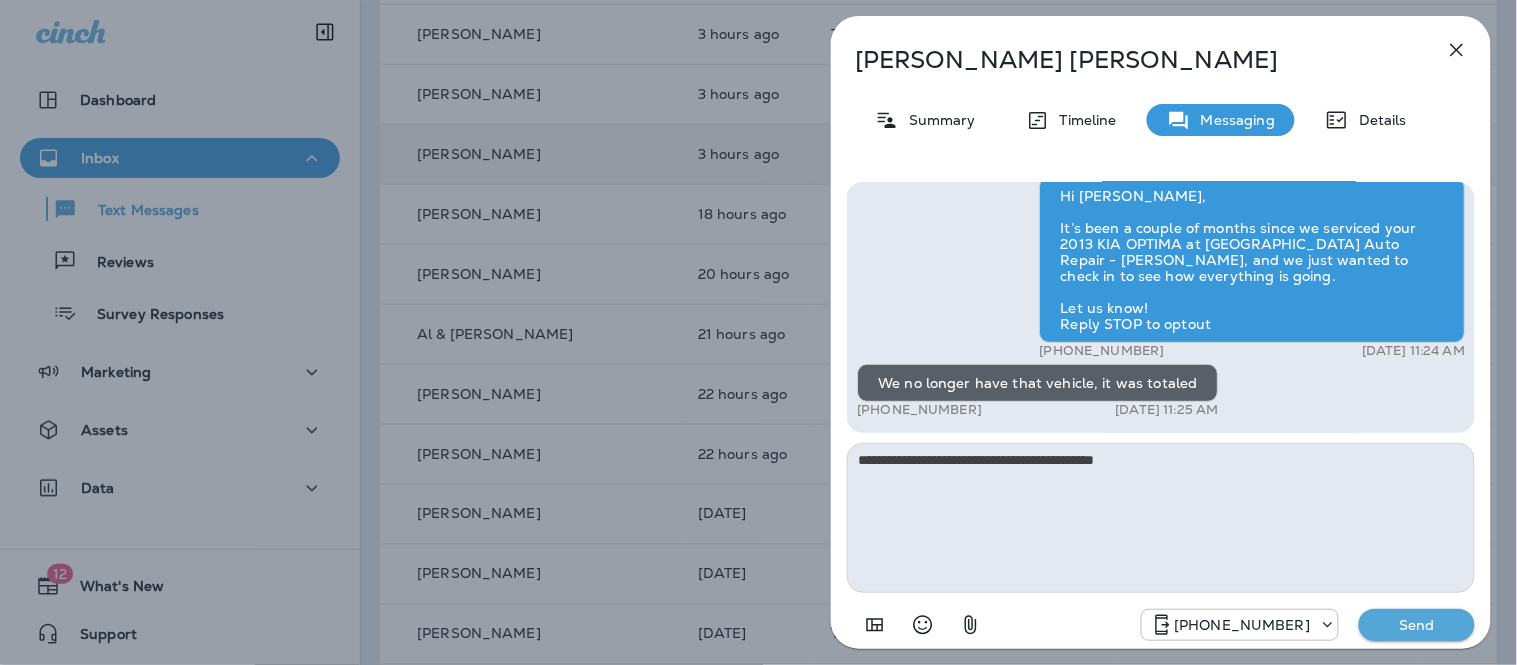 type on "**********" 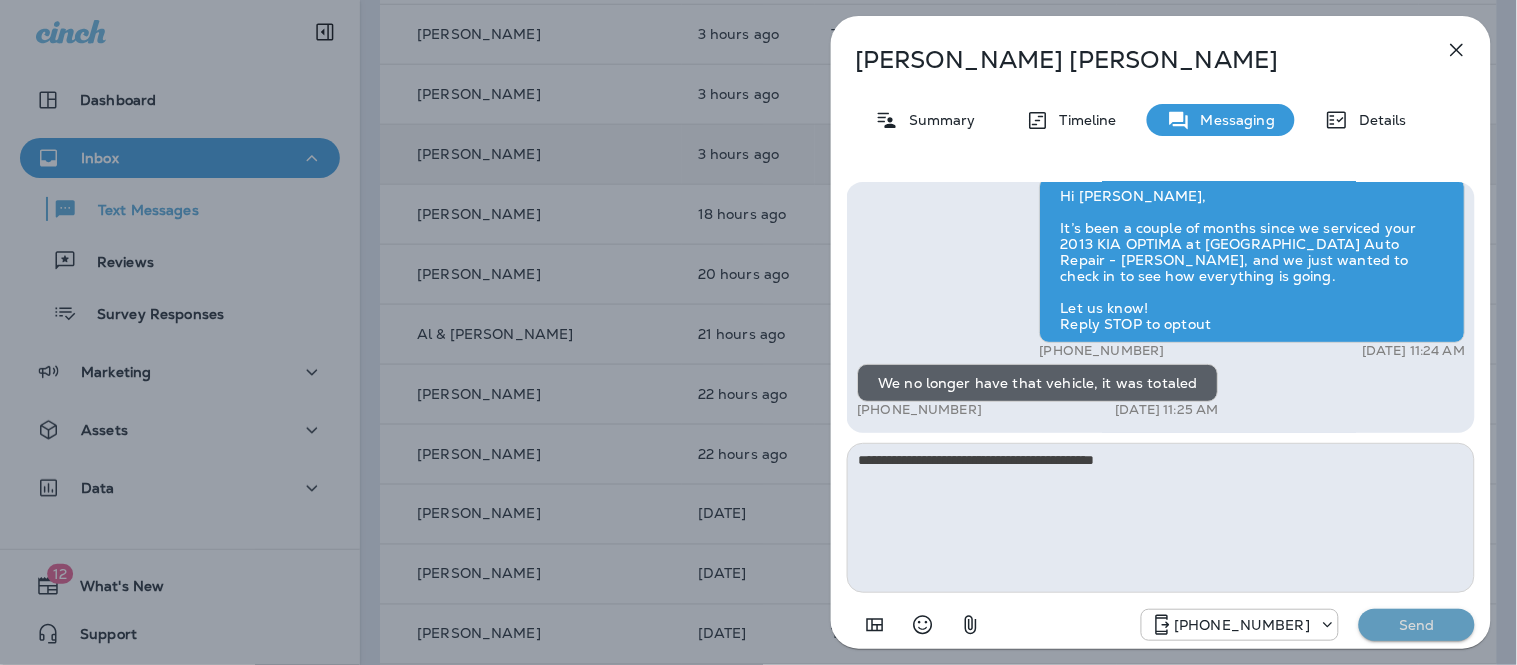 click on "Send" at bounding box center (1417, 625) 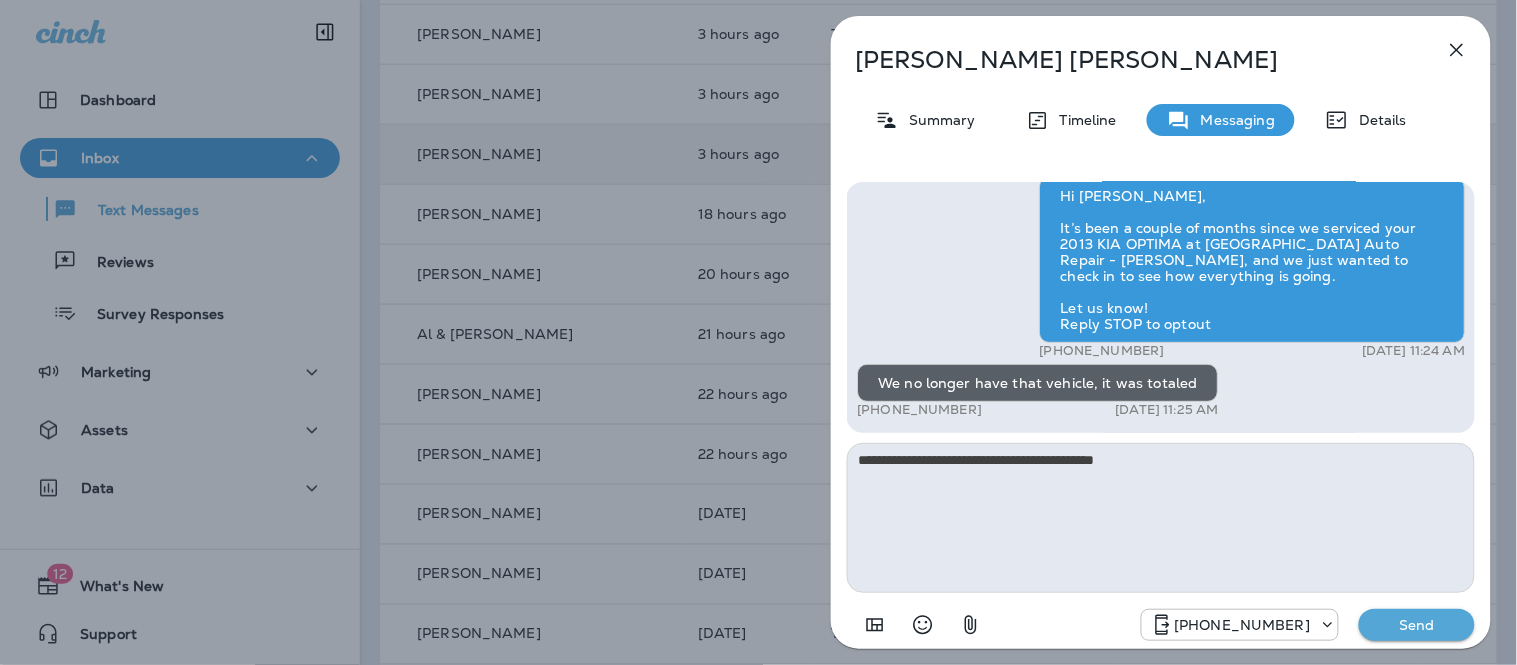 type 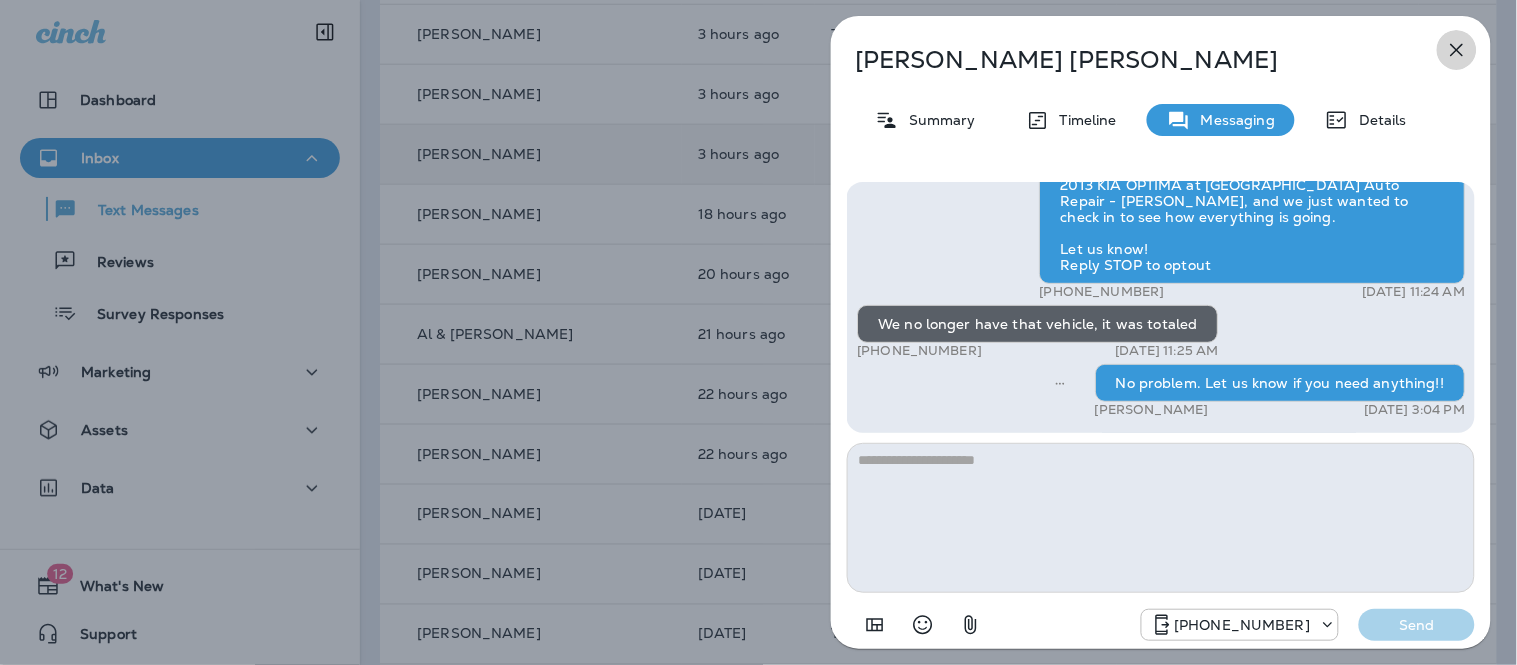 click 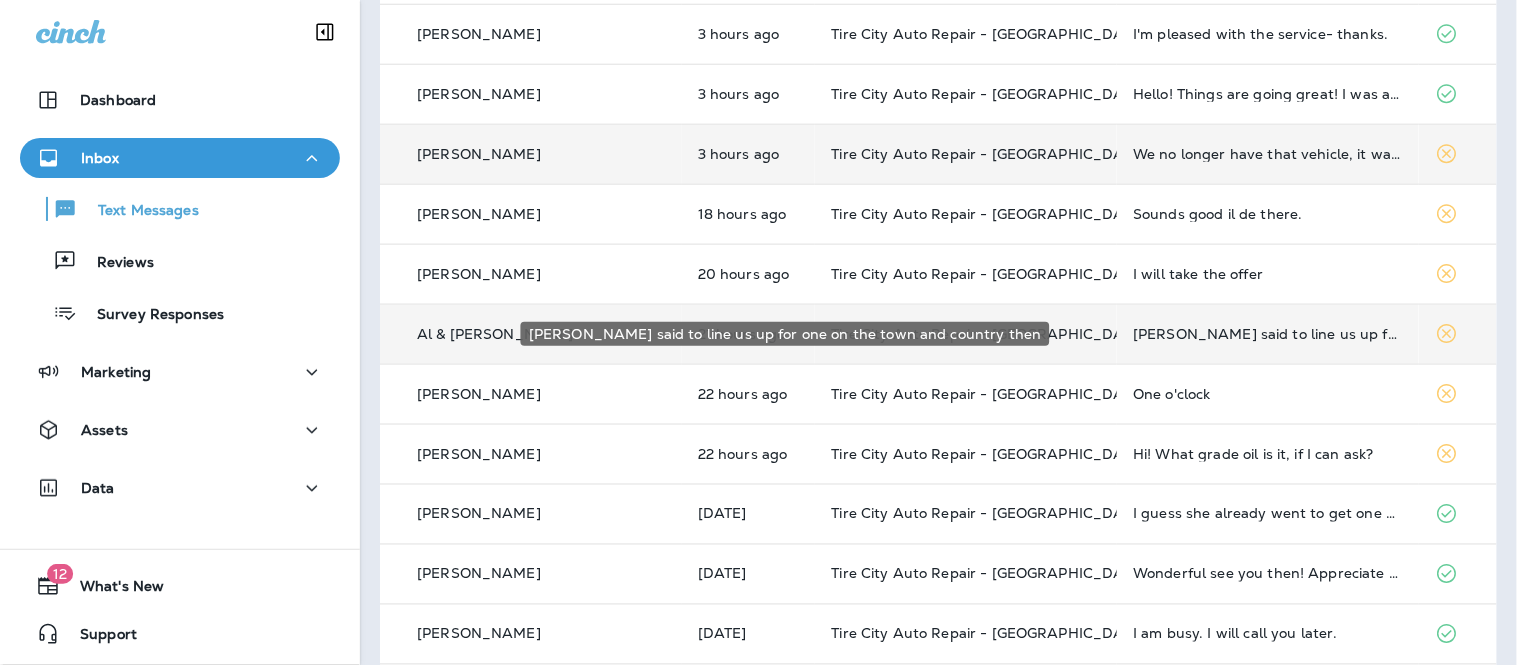 click on "[PERSON_NAME] said to line us up for one on the town and country then" at bounding box center (1268, 334) 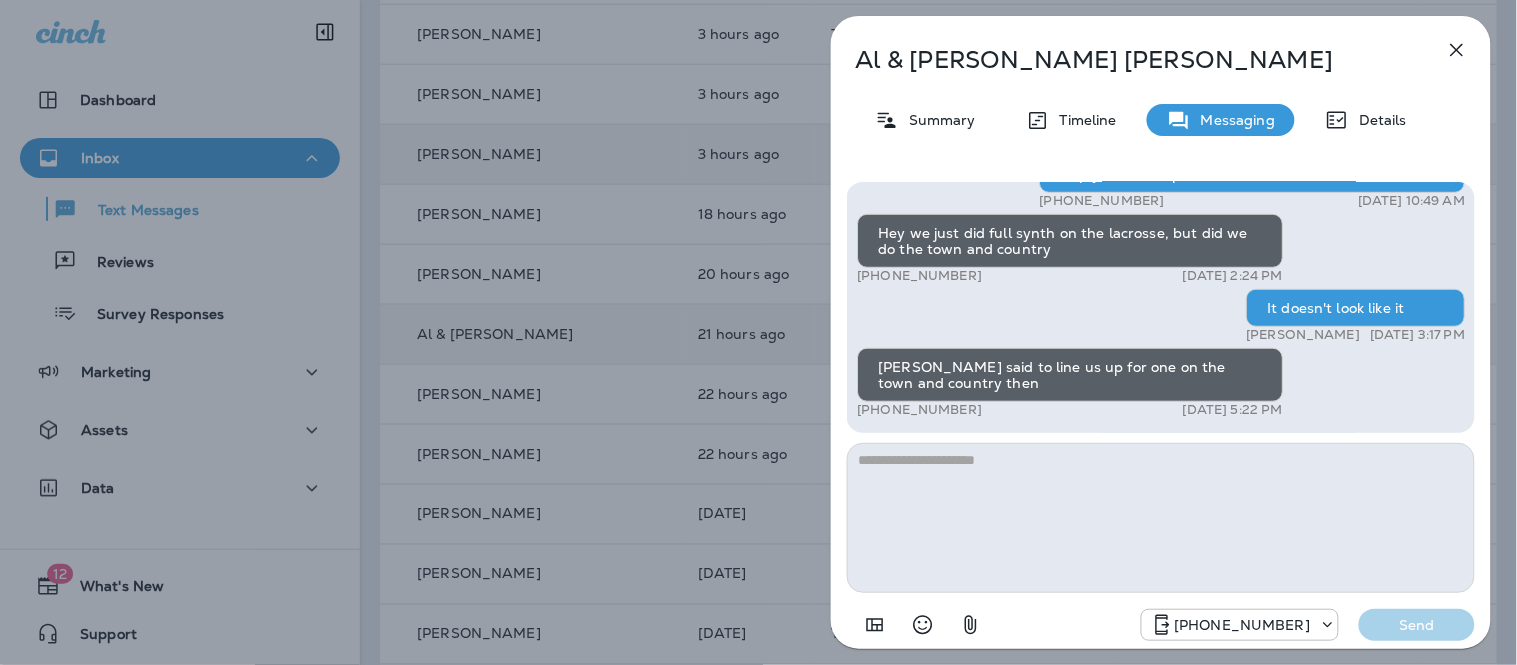 click at bounding box center [1161, 518] 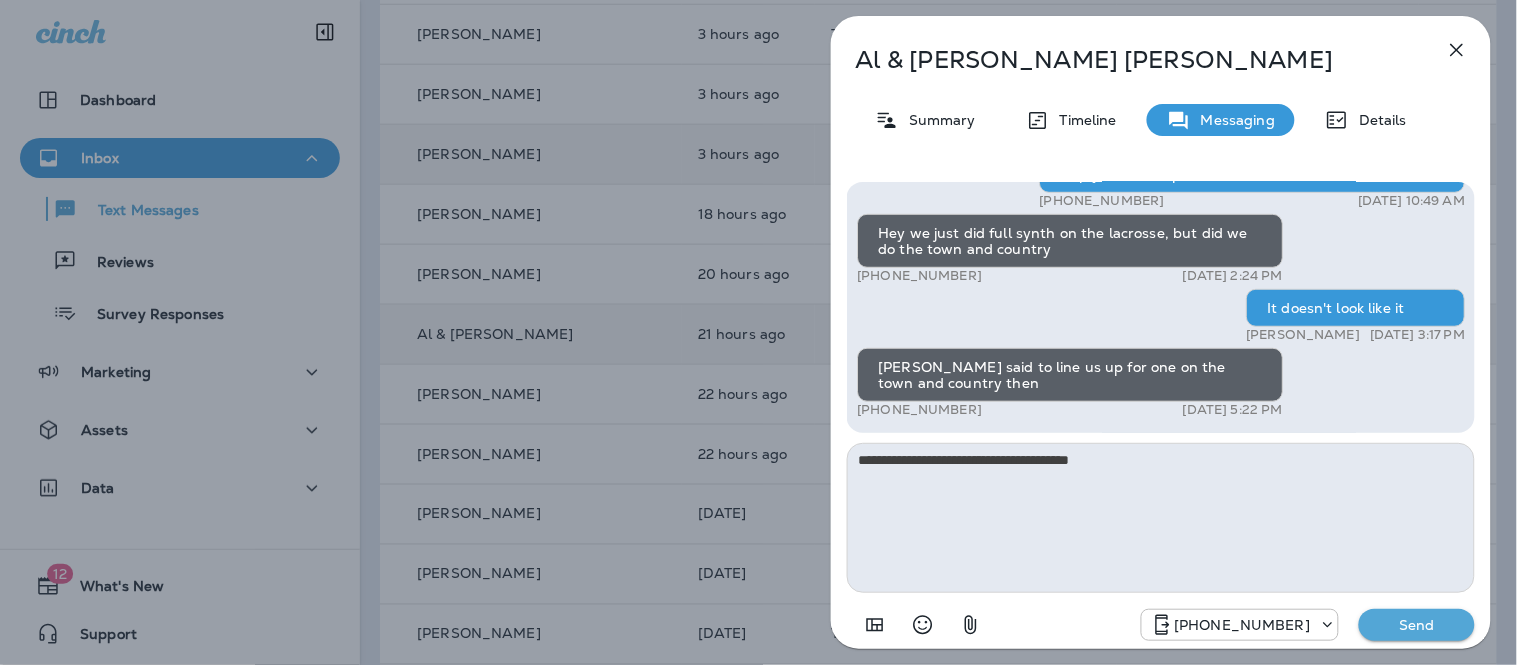 type on "**********" 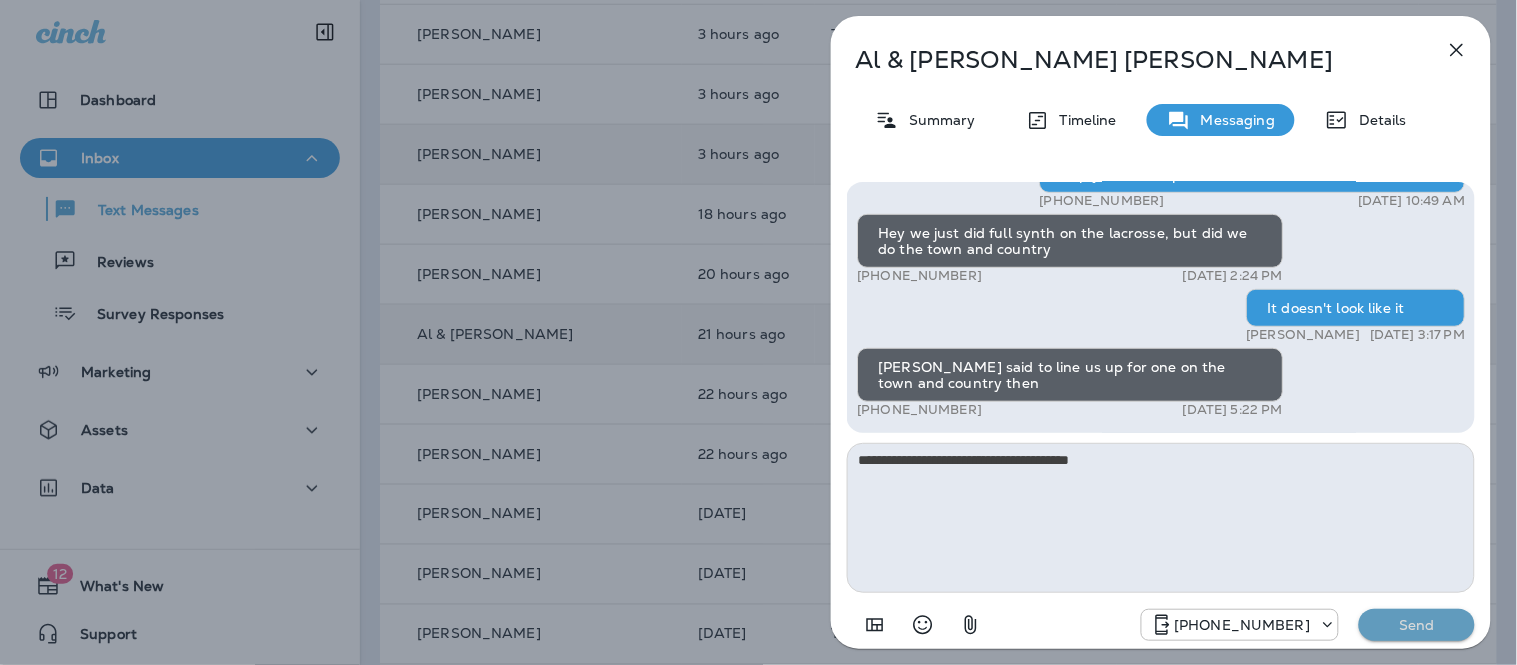 click on "Send" at bounding box center [1417, 625] 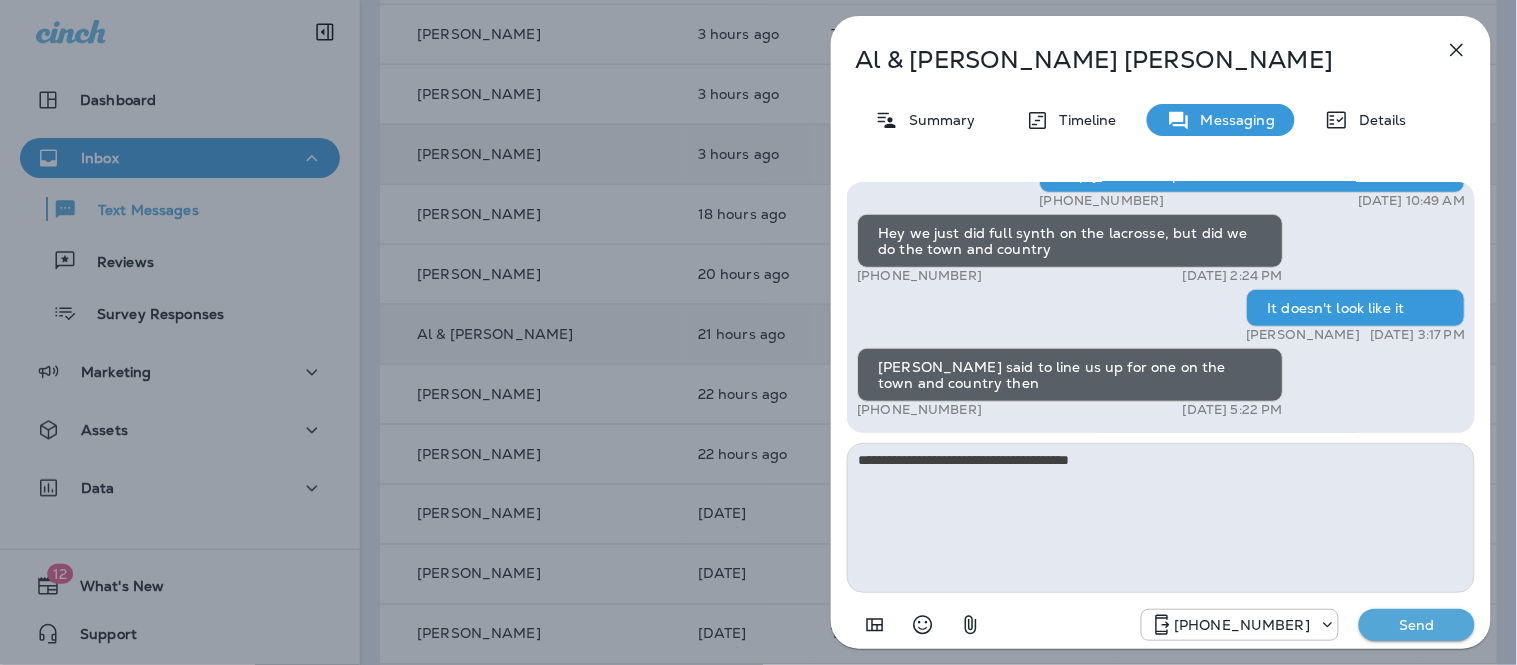 type 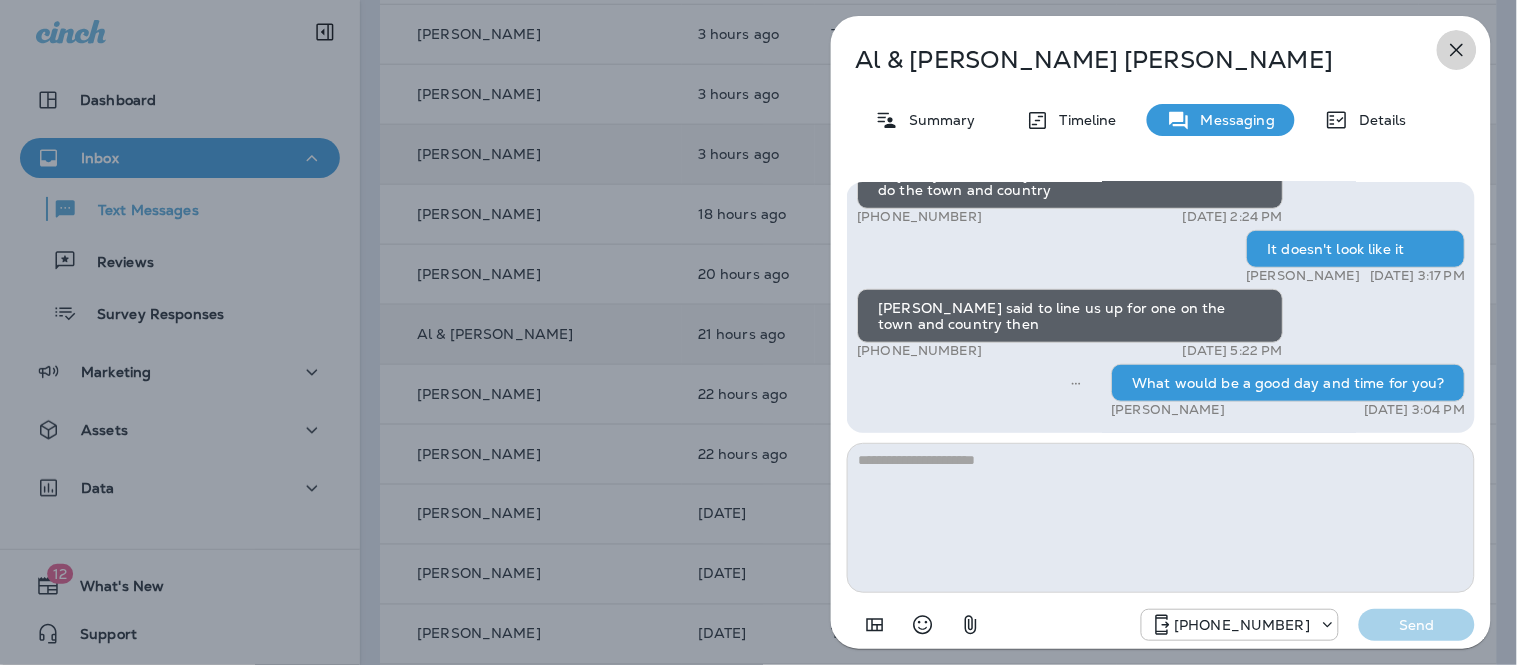 click 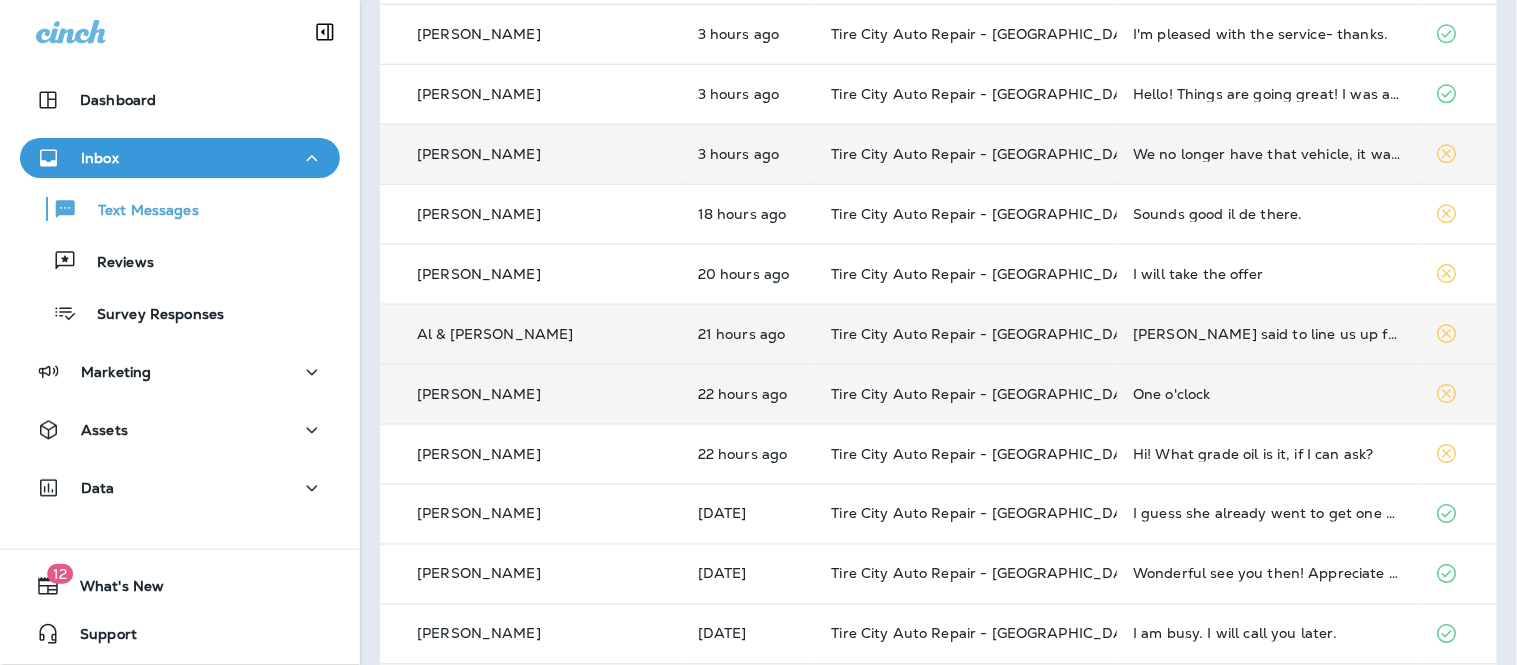 click on "One o'clock" at bounding box center [1268, 394] 